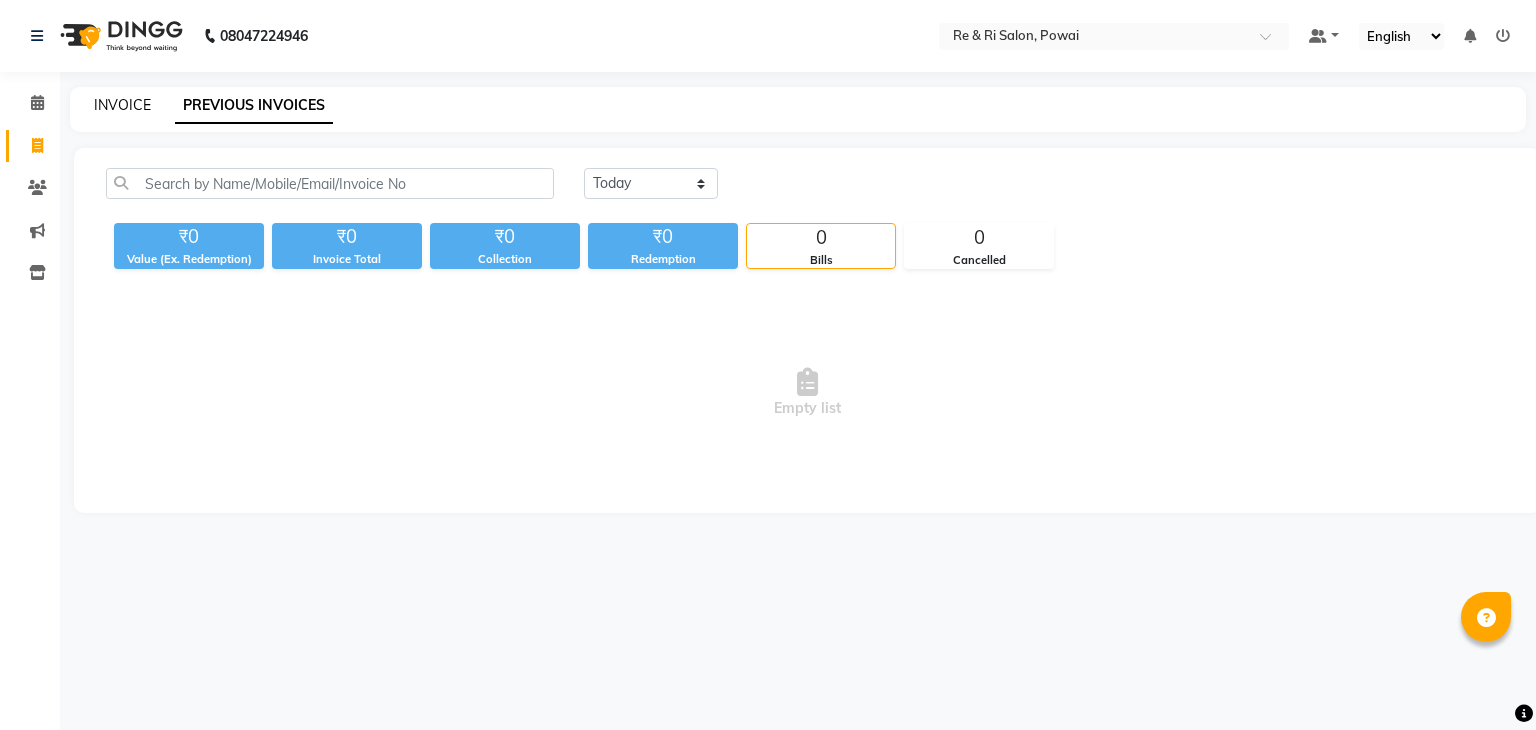 scroll, scrollTop: 0, scrollLeft: 0, axis: both 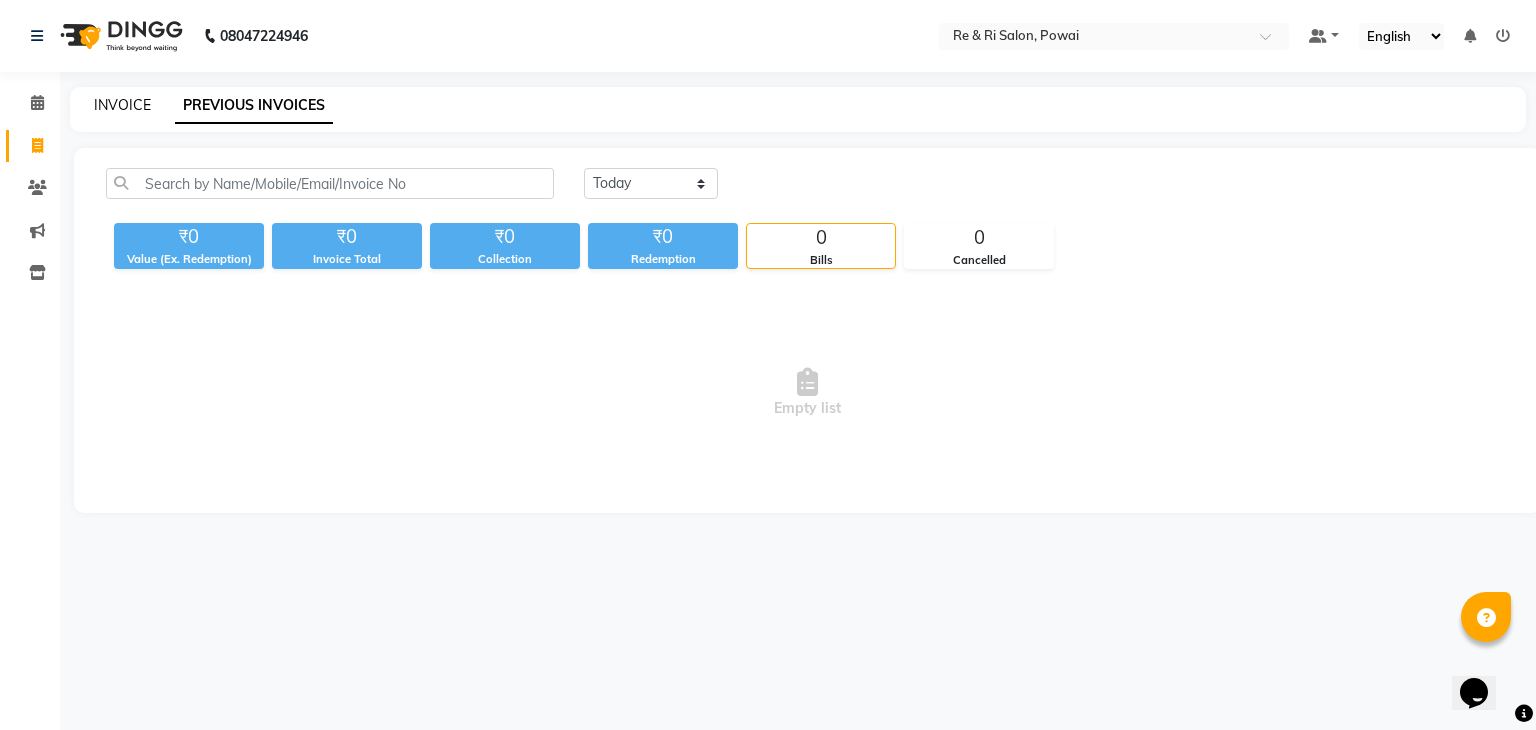 click on "INVOICE" 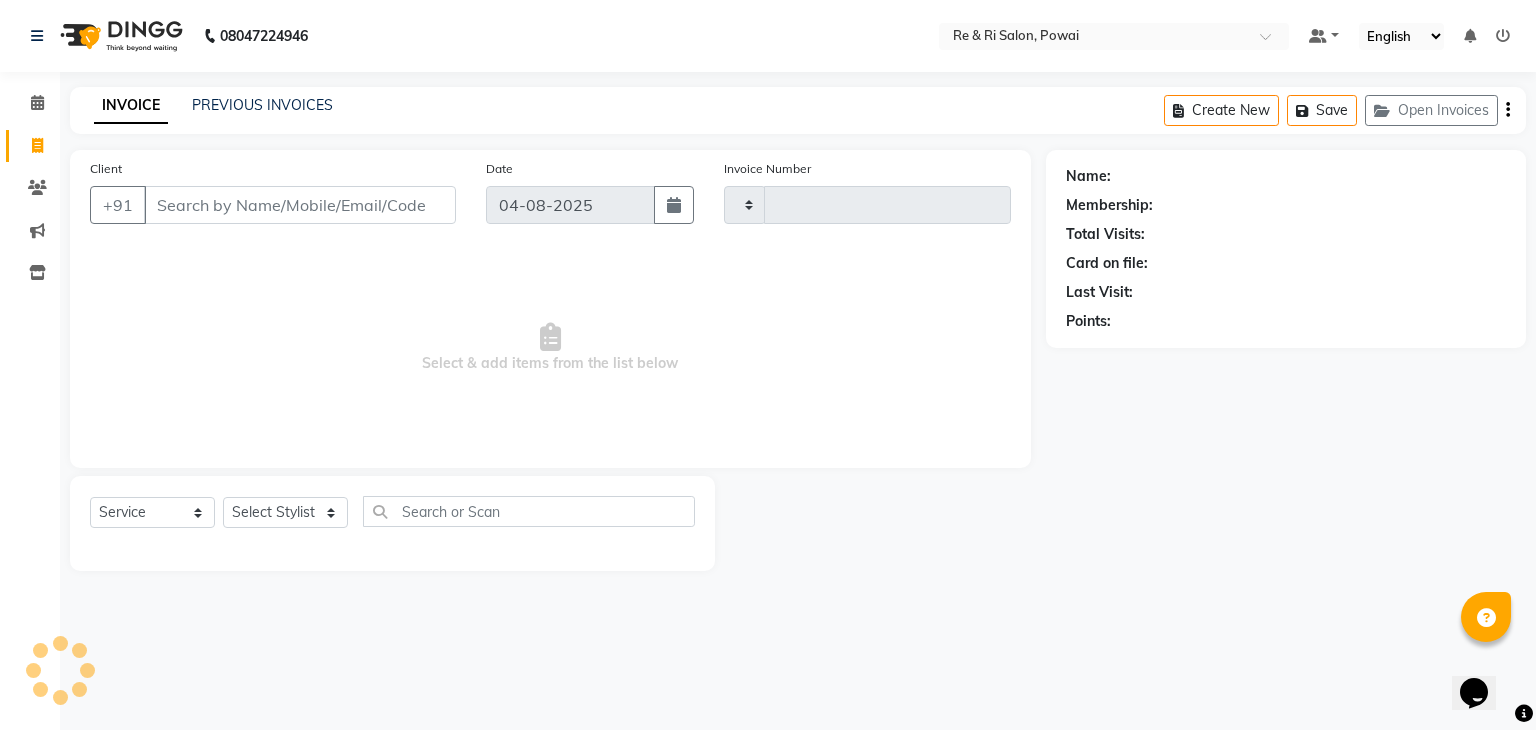 type on "1717" 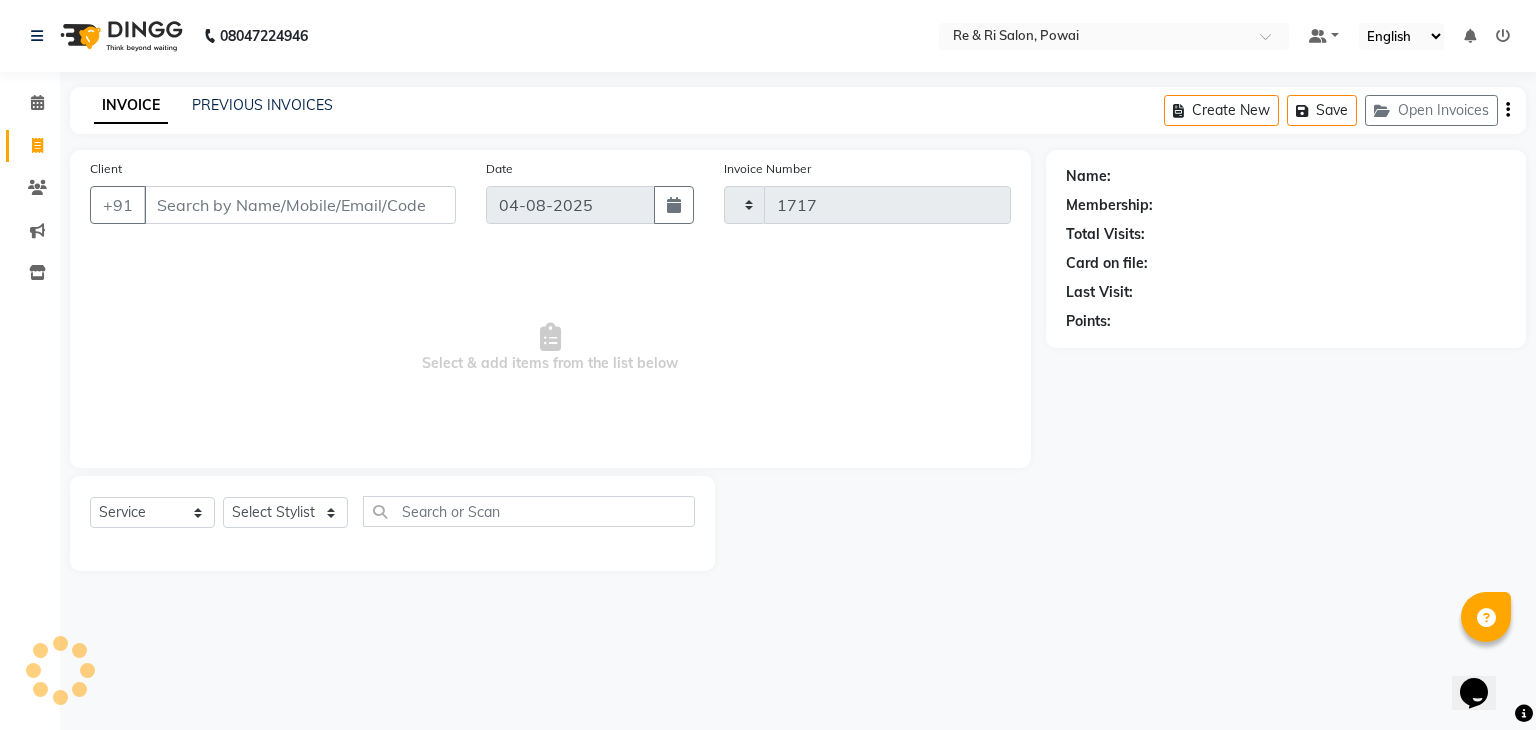 select on "5364" 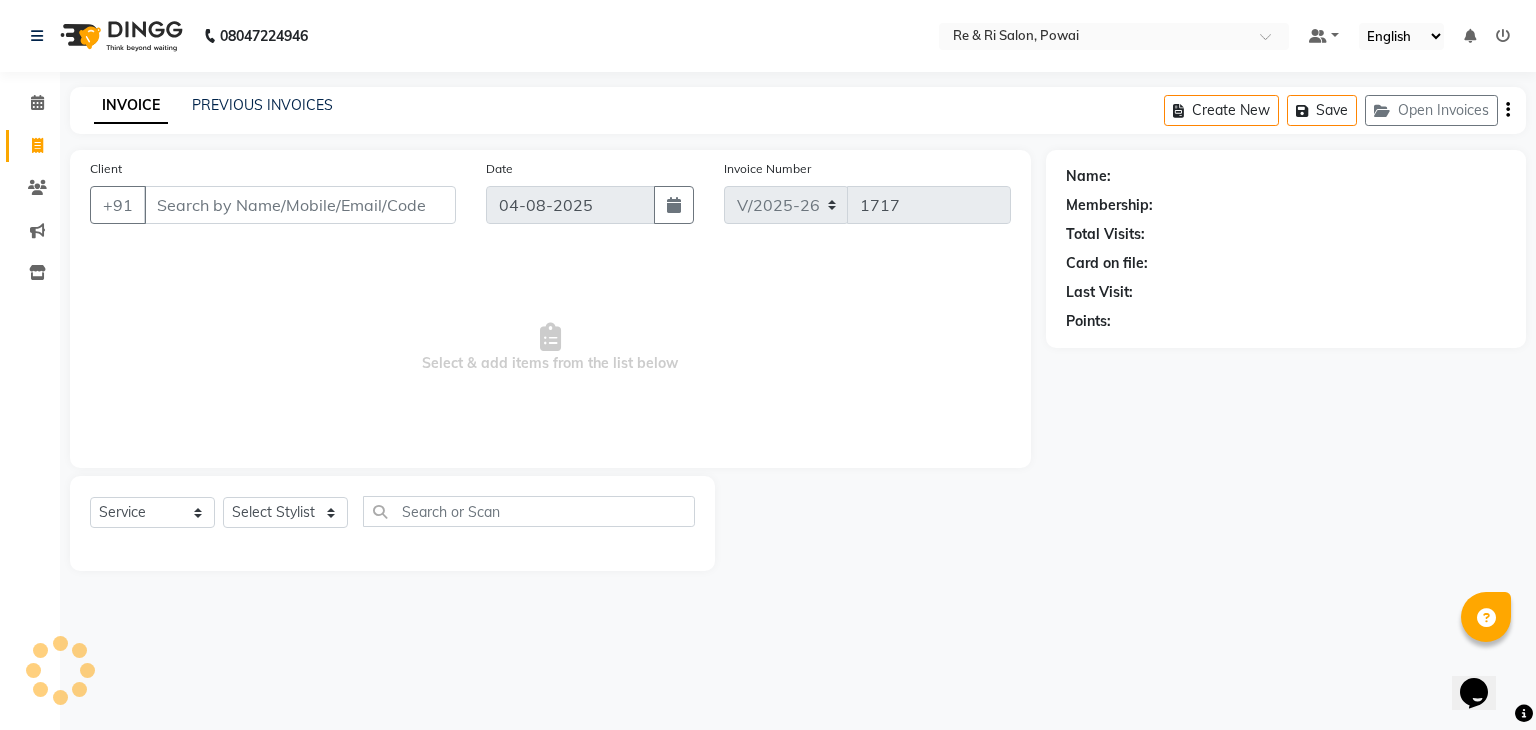click on "Client" at bounding box center (300, 205) 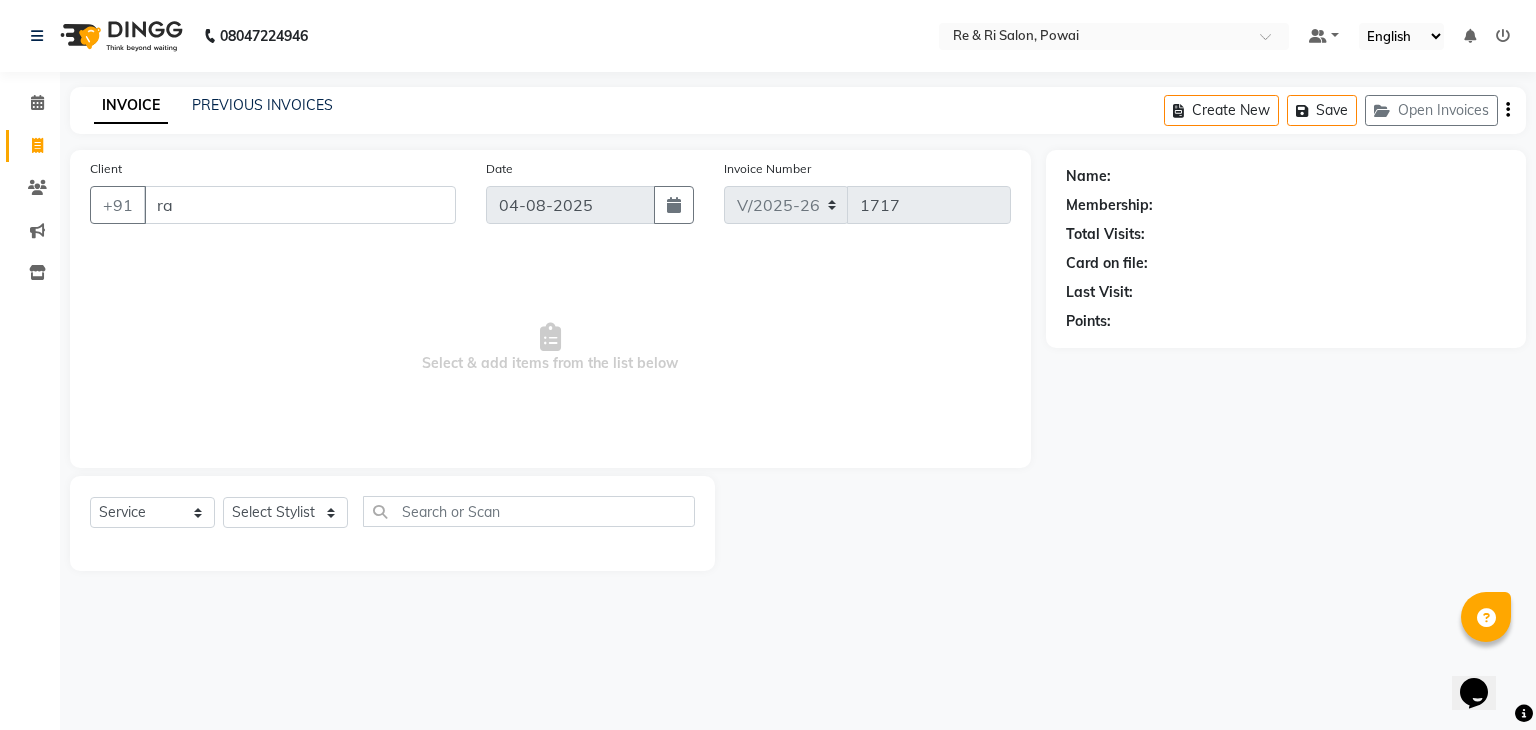 type on "r" 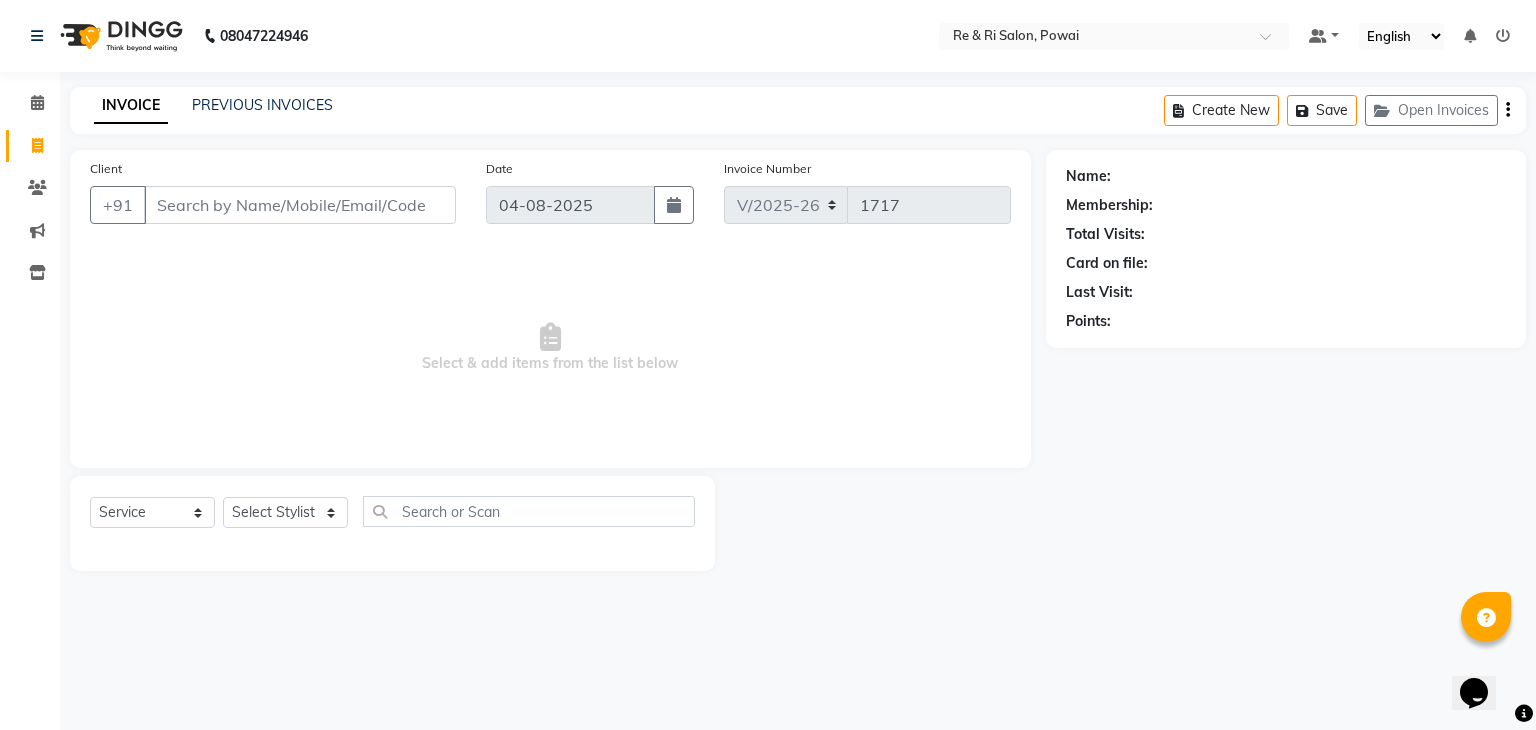 click on "Client" at bounding box center [300, 205] 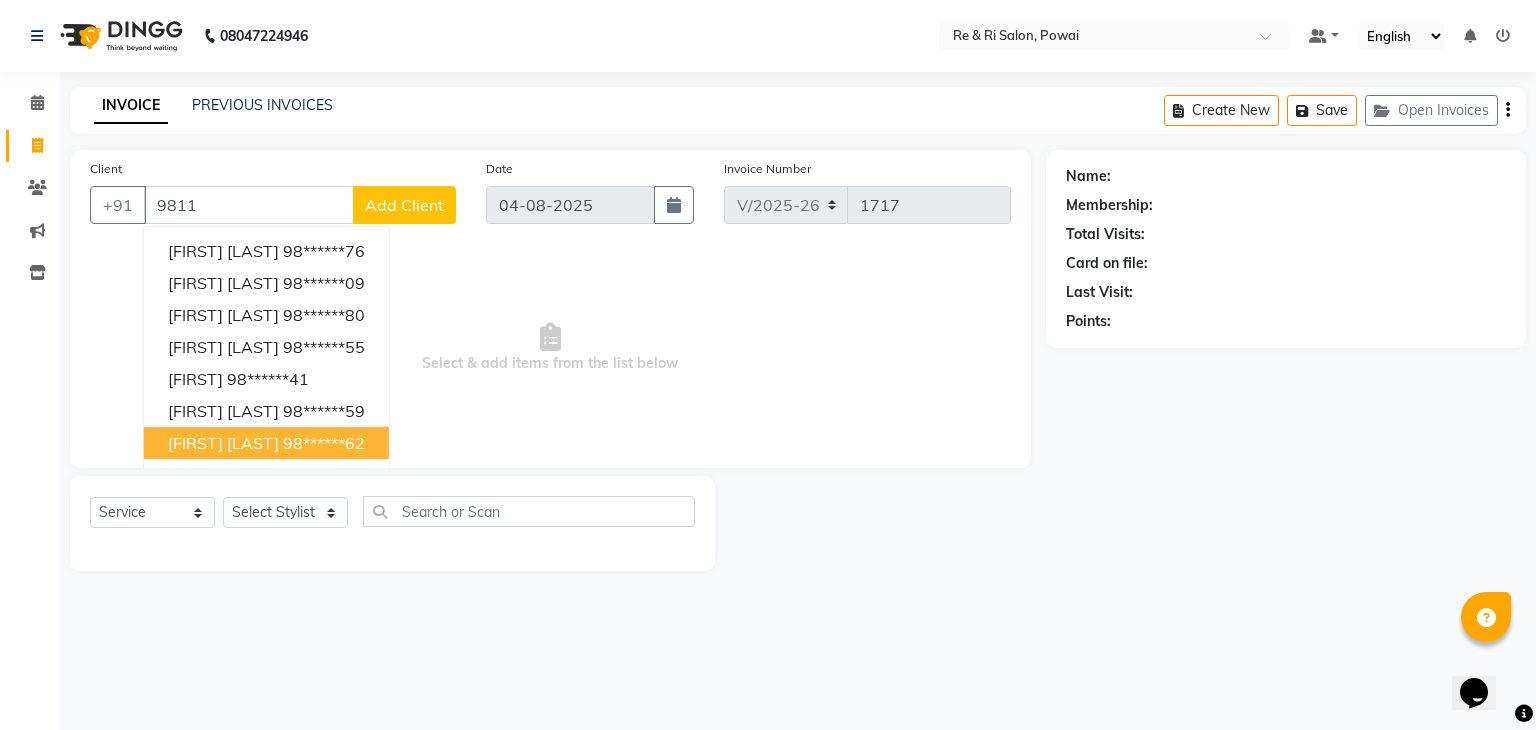 click on "[FIRST] [LAST]" at bounding box center [223, 443] 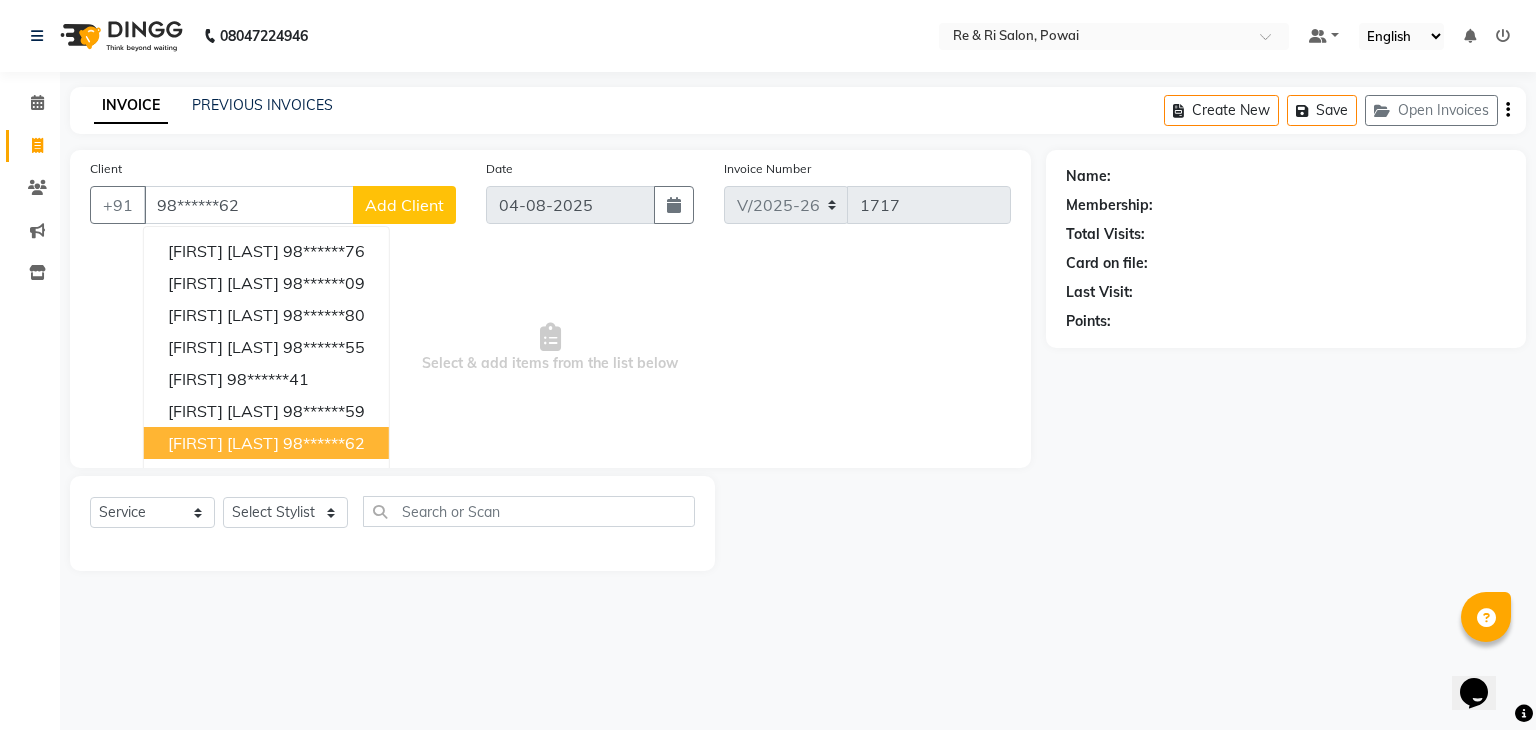 type on "98******62" 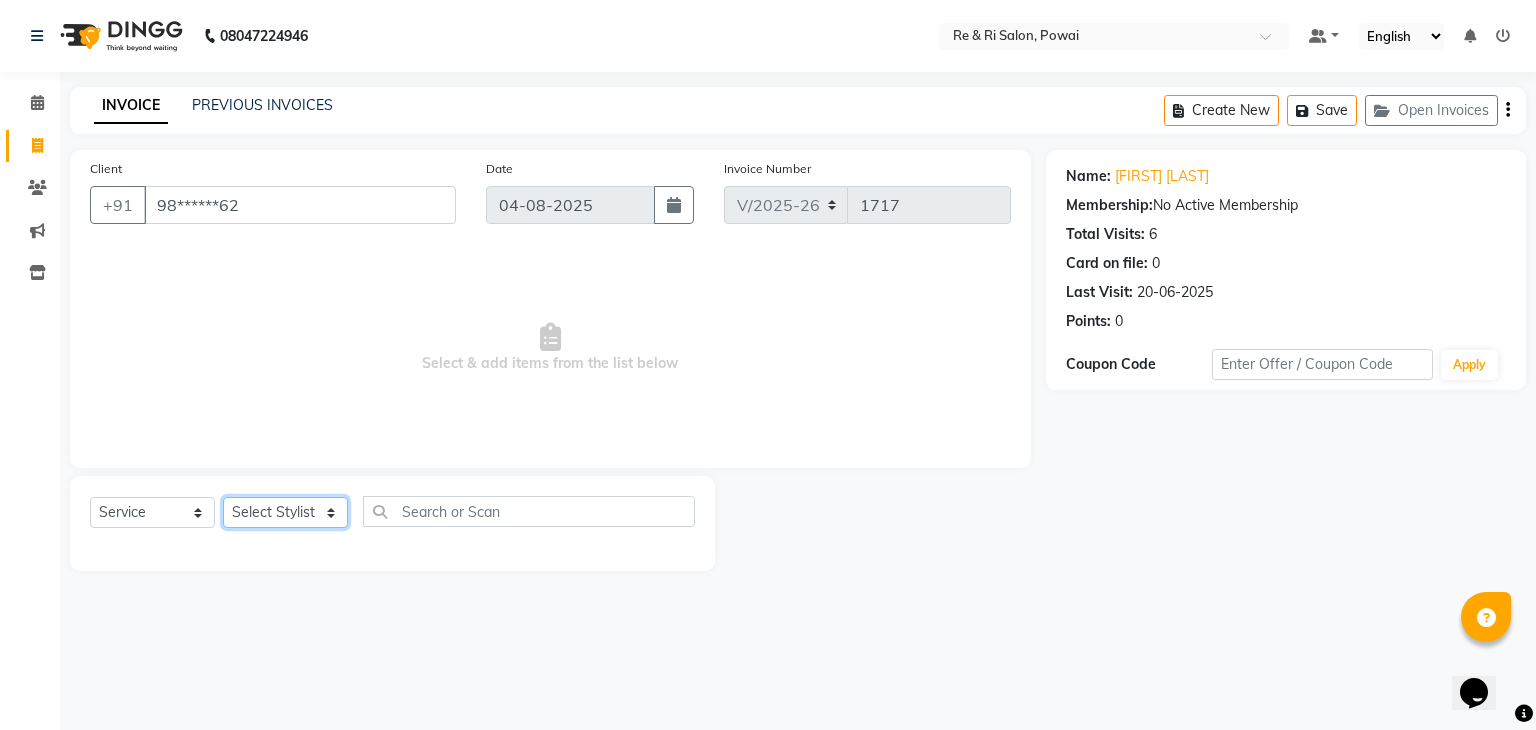 click on "Select Stylist ana Arbaaz  Danish  Poonam Rehaan  Salman  Sandy" 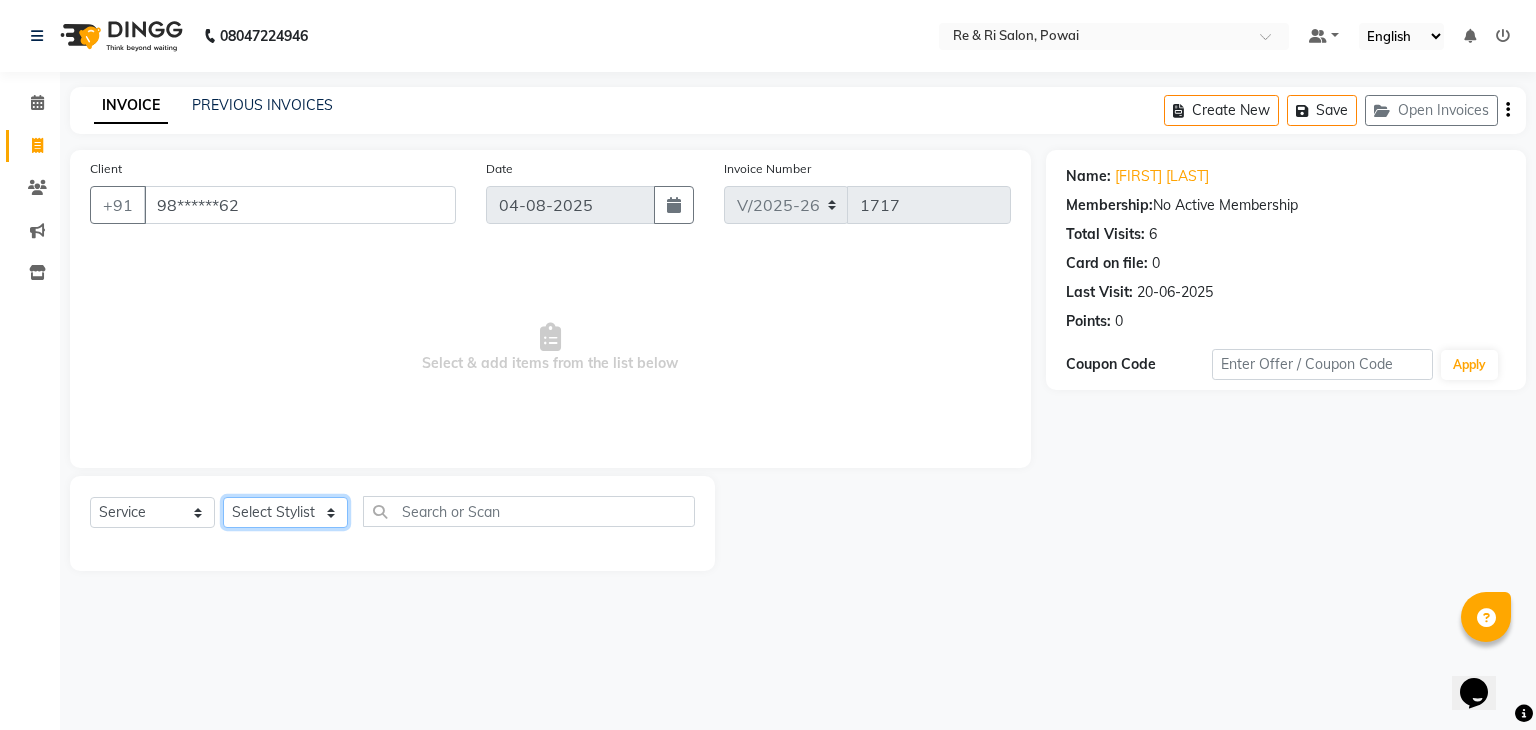 select on "35434" 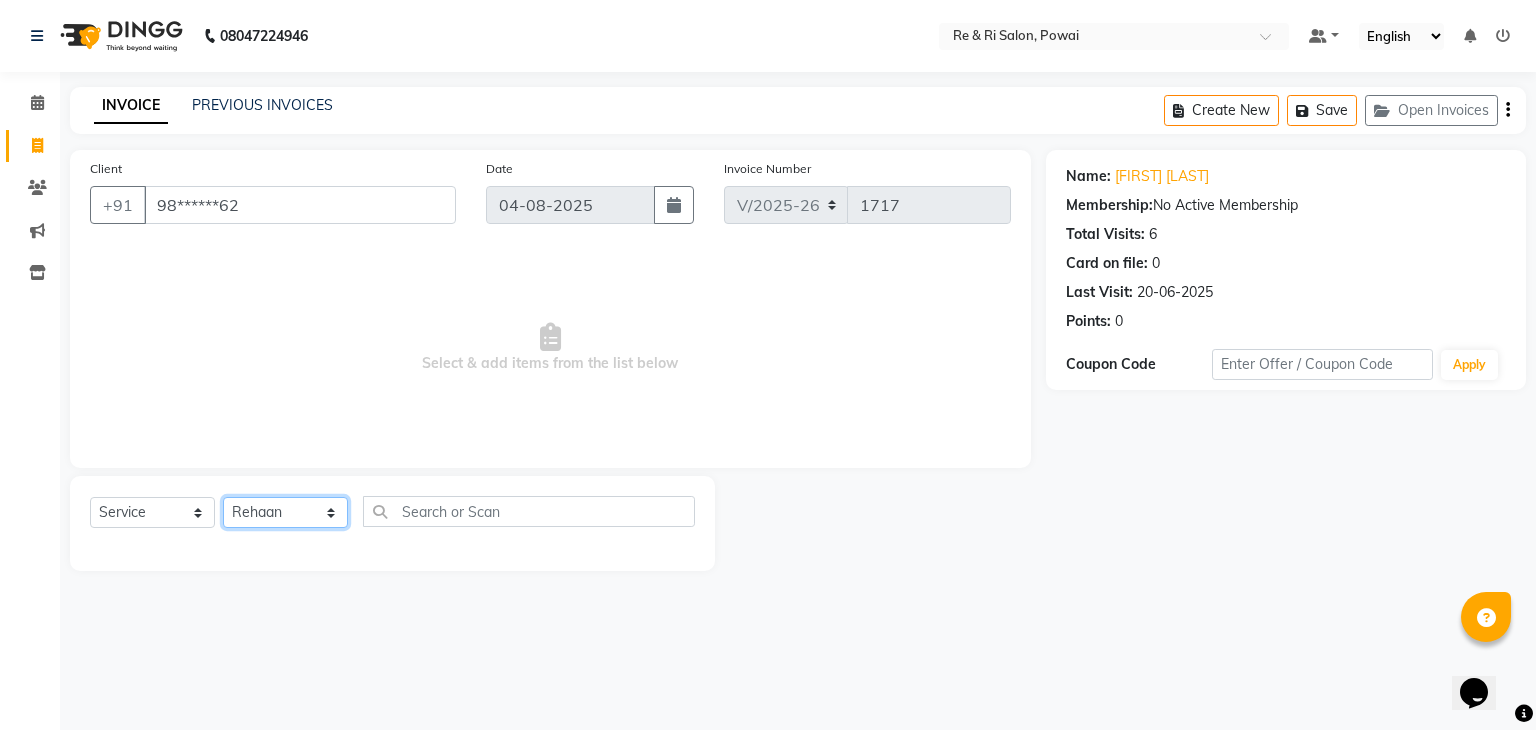 click on "Select Stylist ana Arbaaz  Danish  Poonam Rehaan  Salman  Sandy" 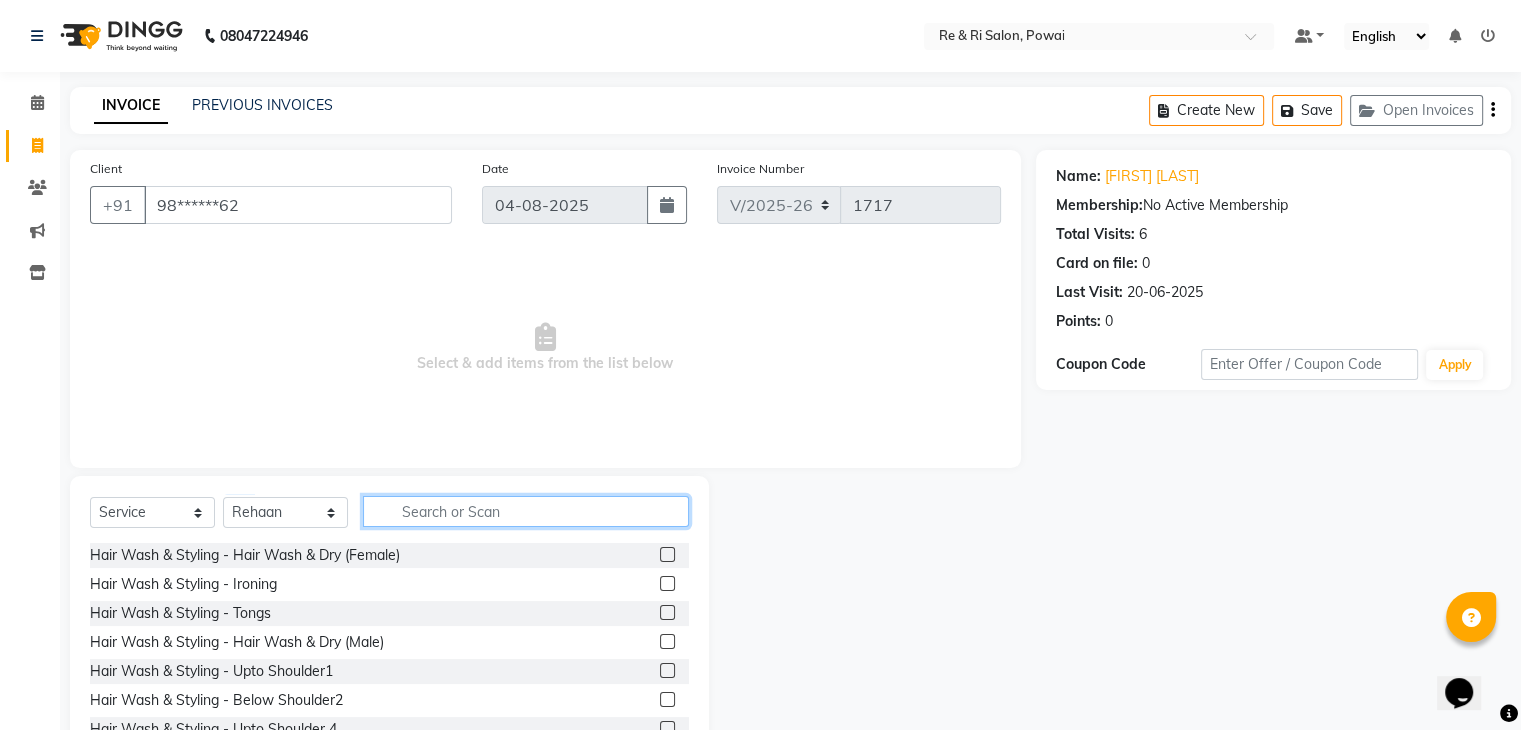 click 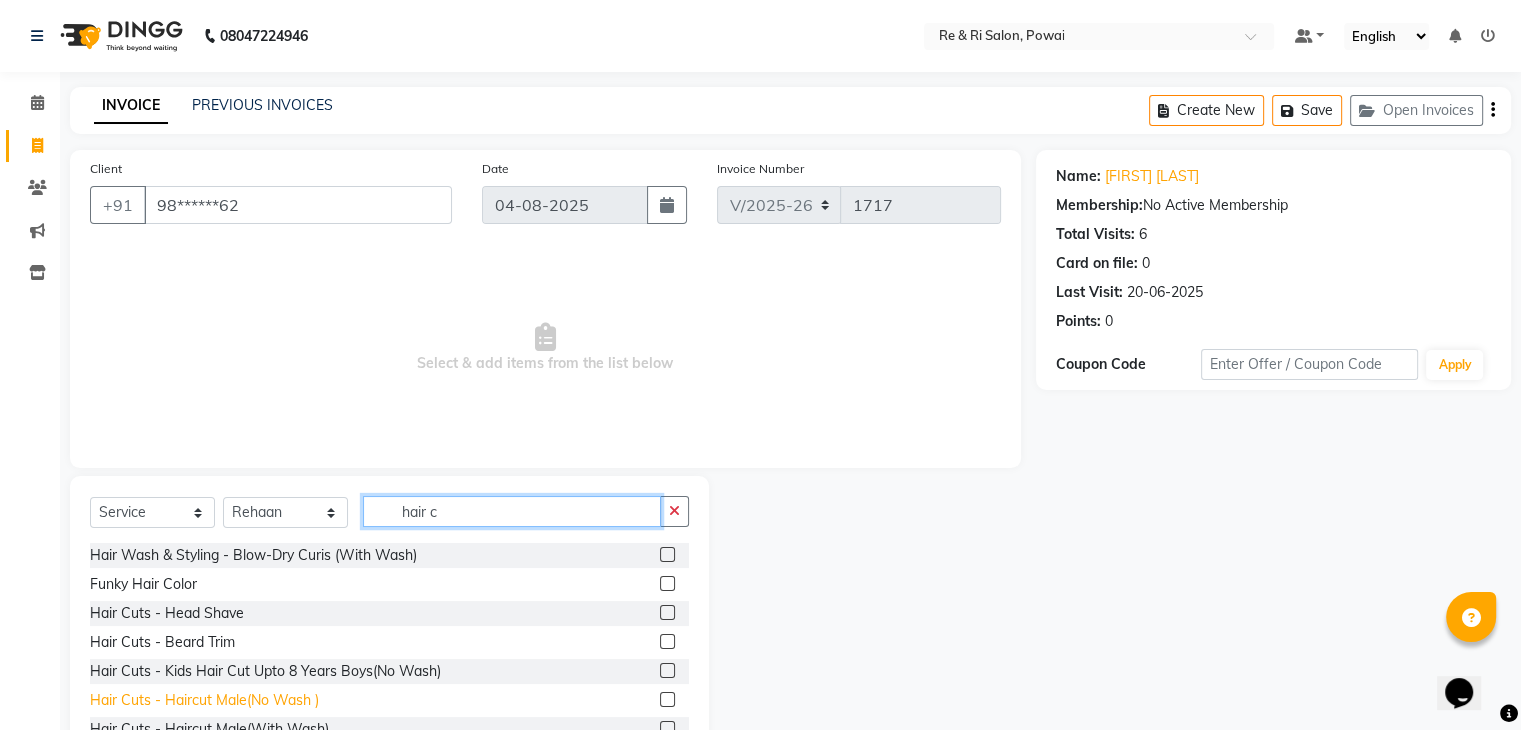 type on "hair c" 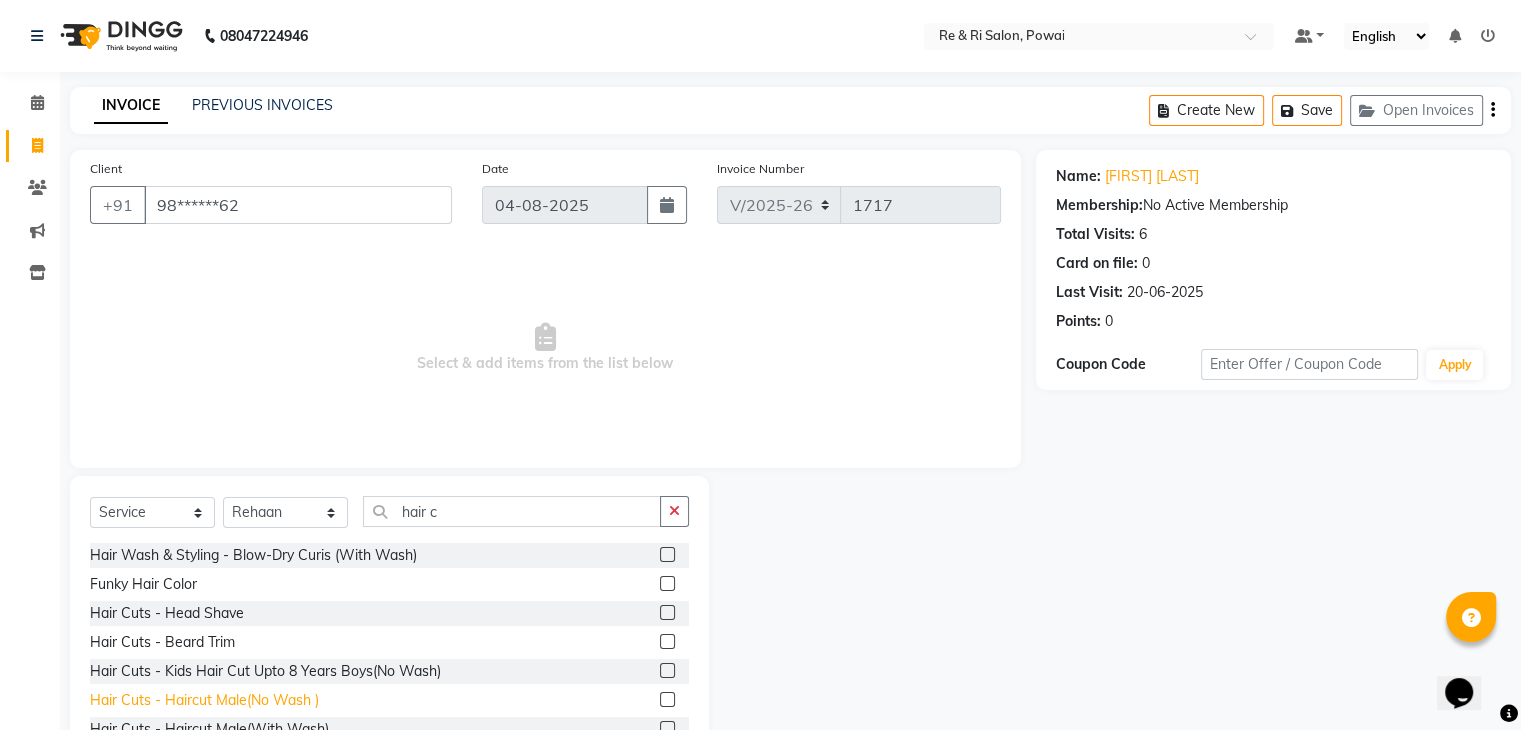 click on "Hair Cuts - Haircut Male(No Wash )" 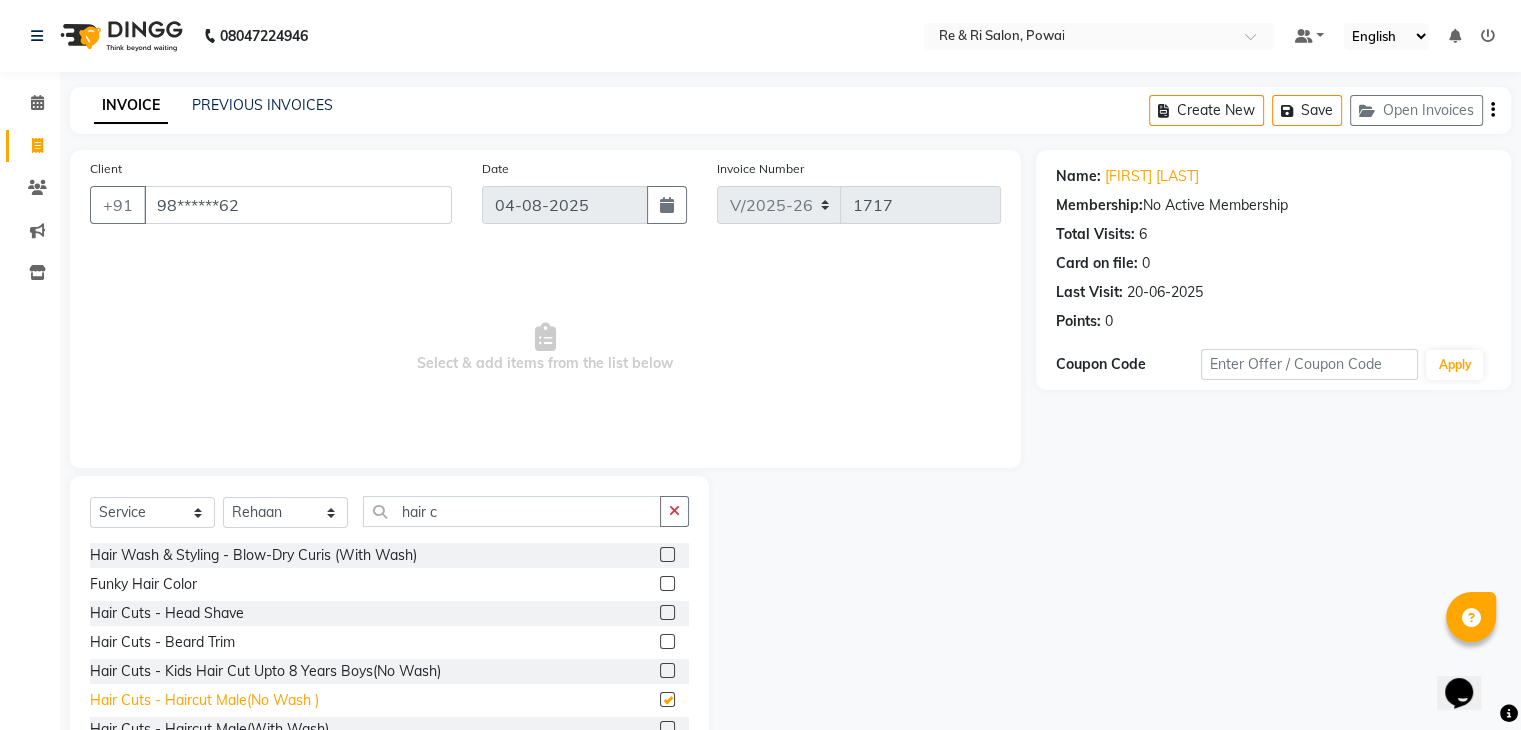 checkbox on "false" 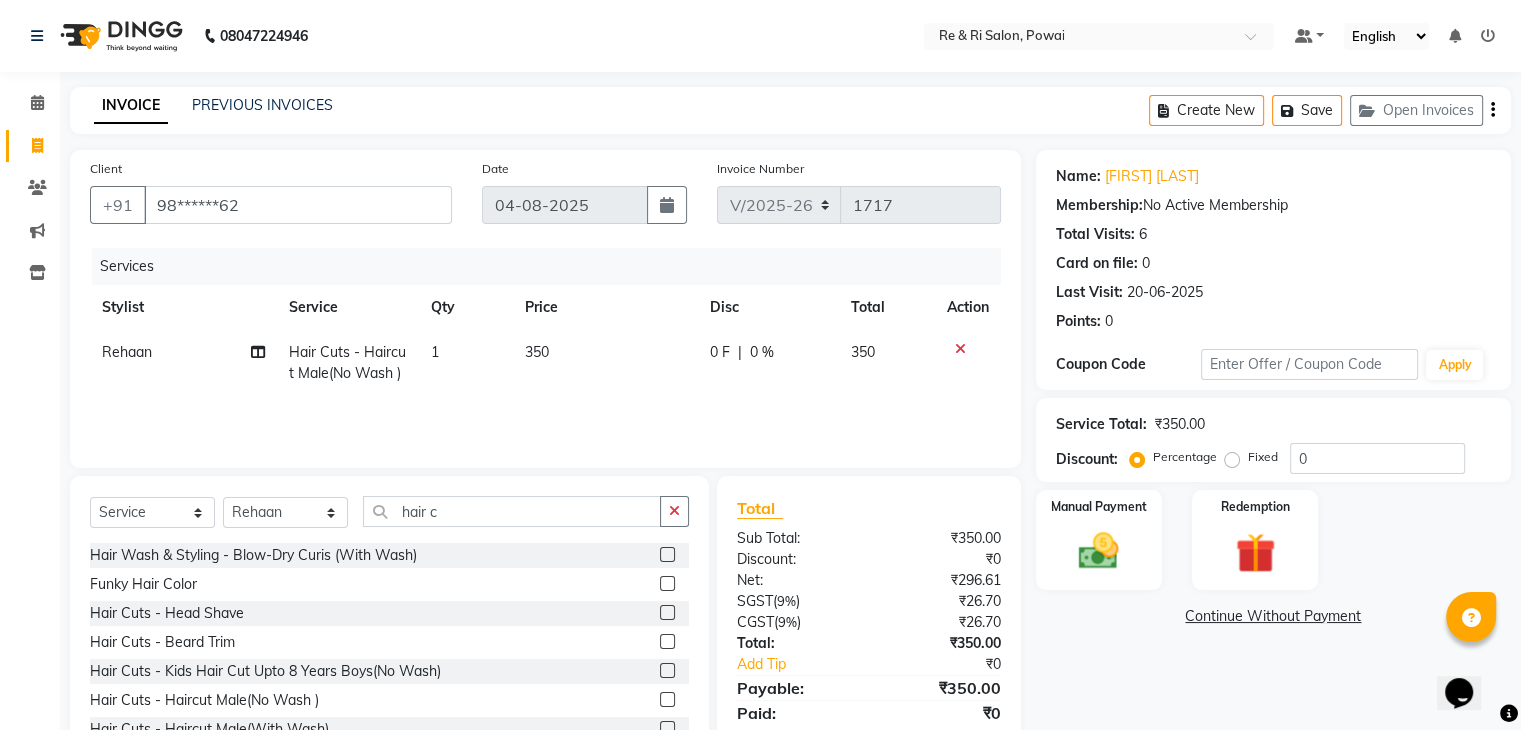 click on "0 F" 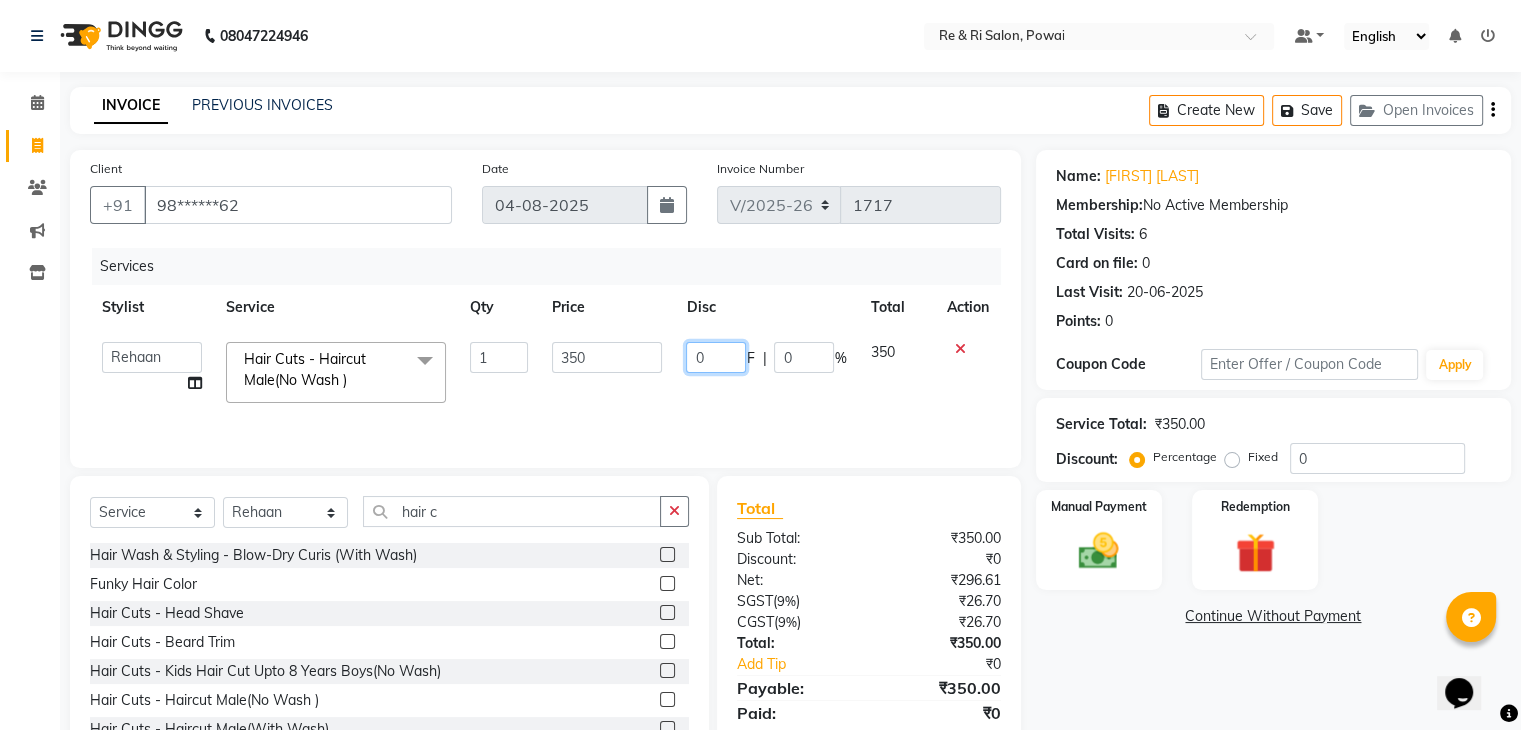 click on "0" 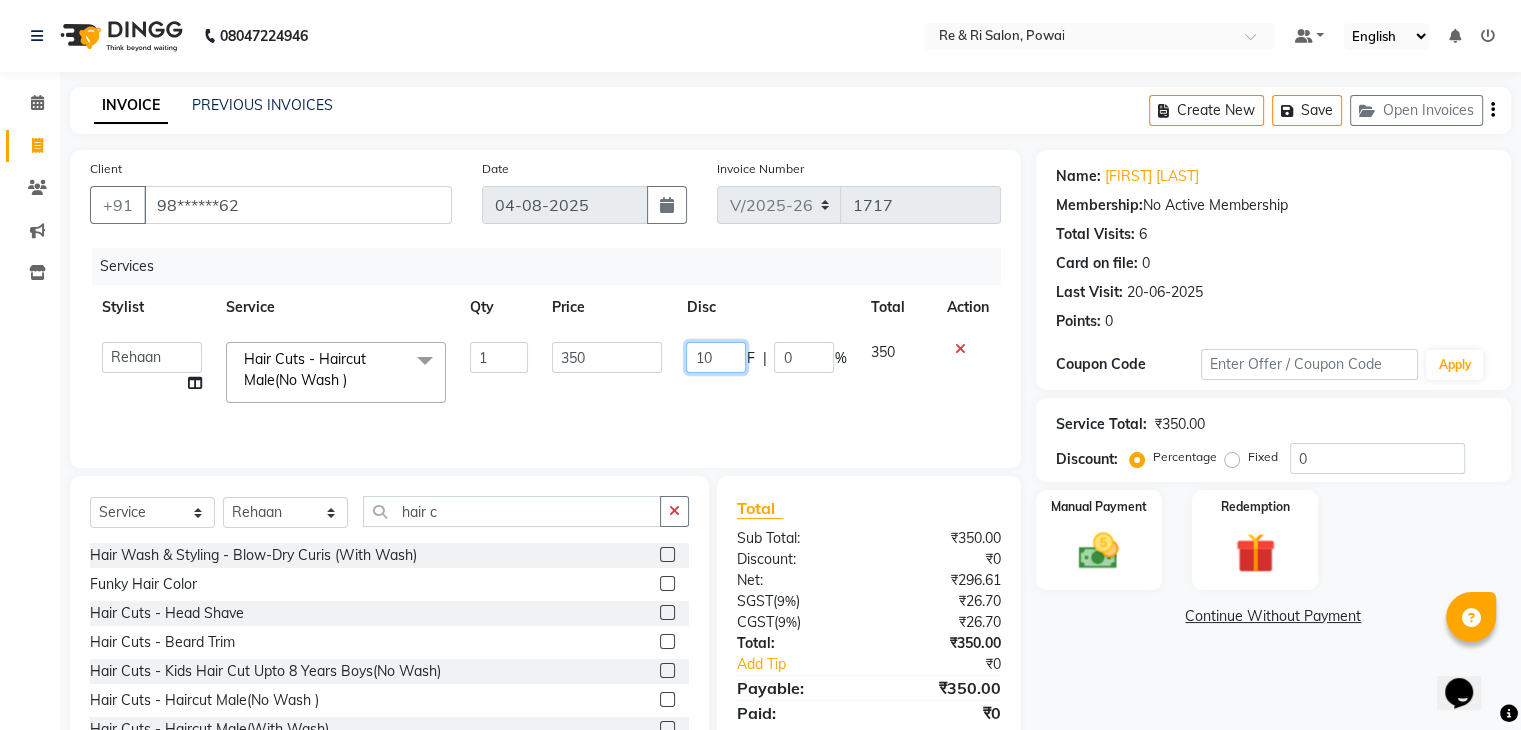 type on "100" 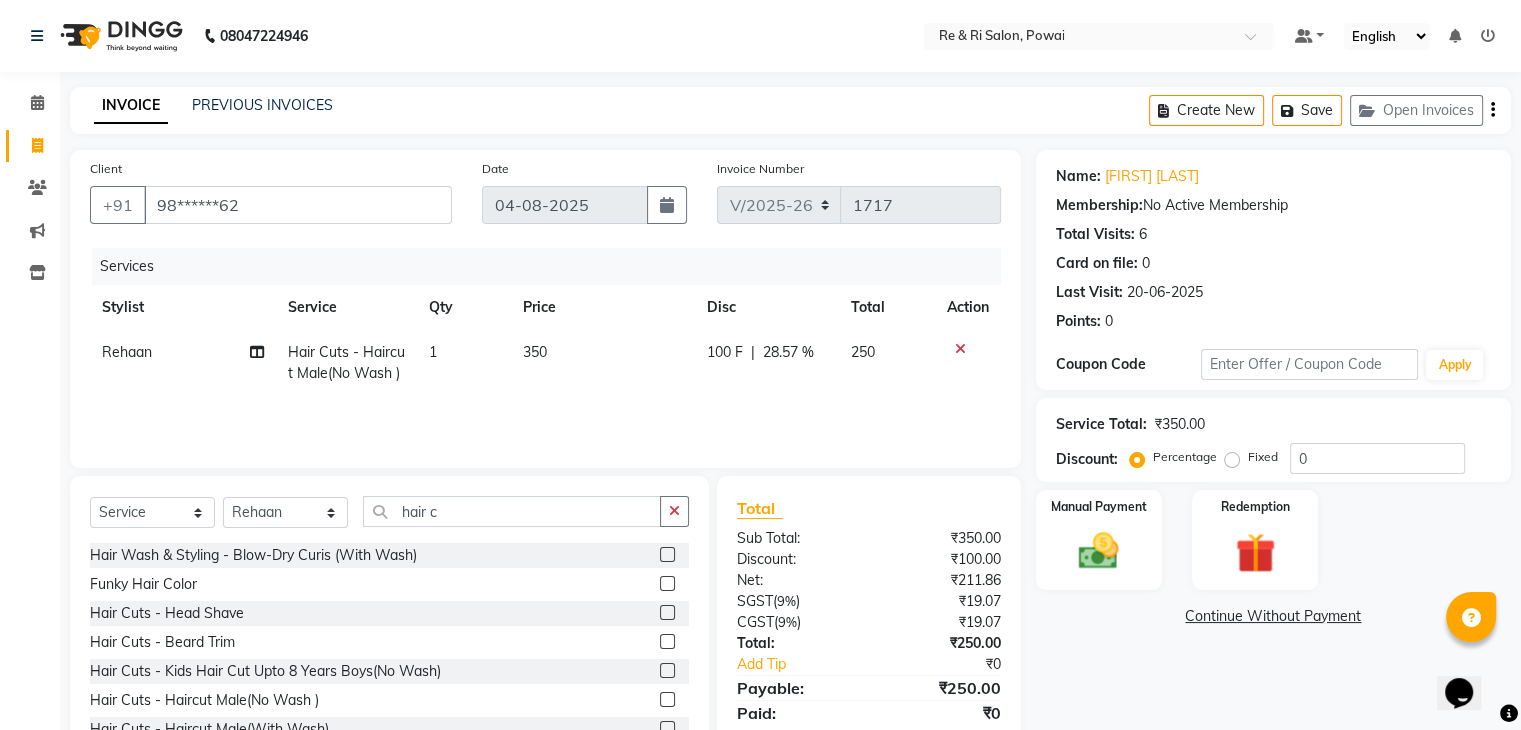 click on "Services Stylist Service Qty Price Disc Total Action [FIRST] Hair Cuts - Haircut Male(No Wash ) 1 350 100 F | 28.57 % 250" 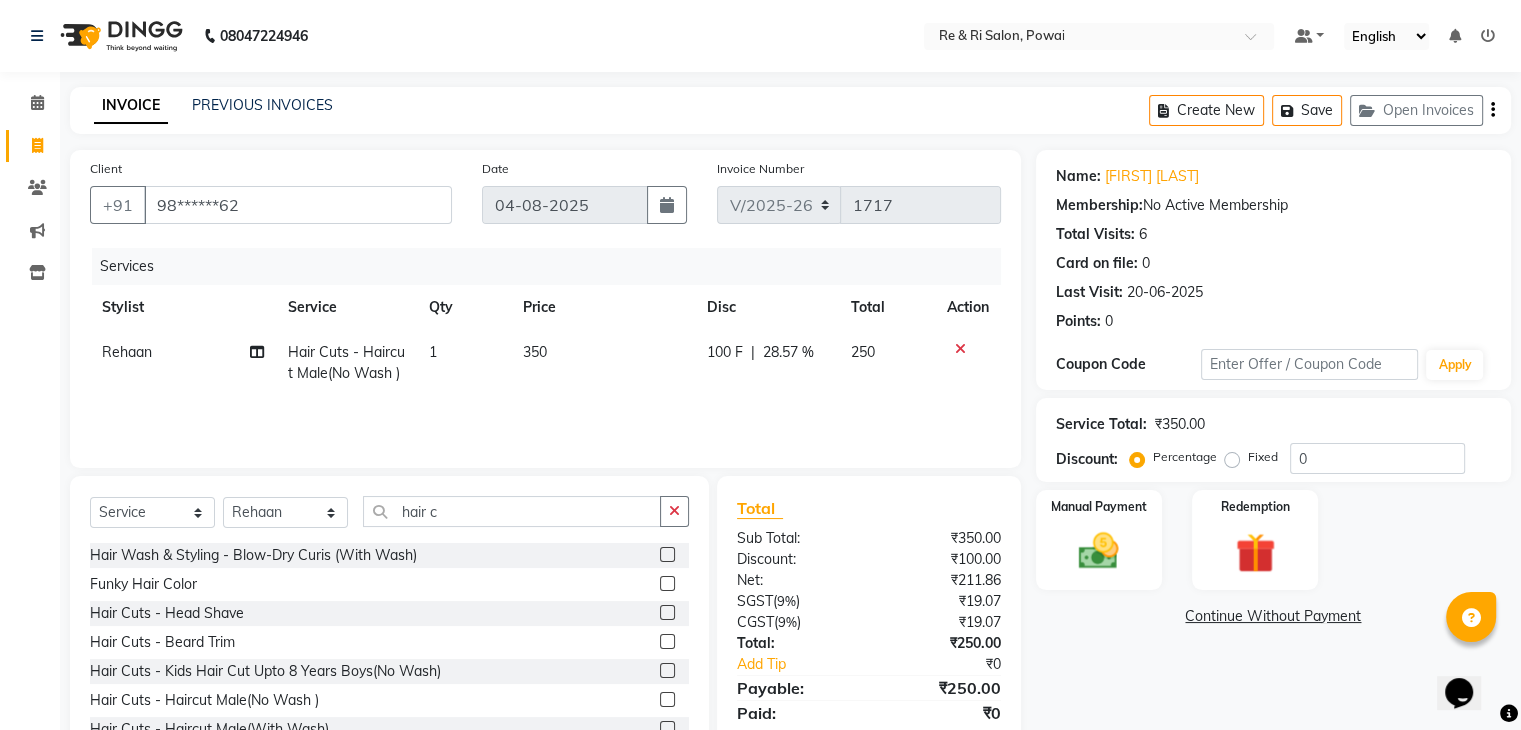 scroll, scrollTop: 72, scrollLeft: 0, axis: vertical 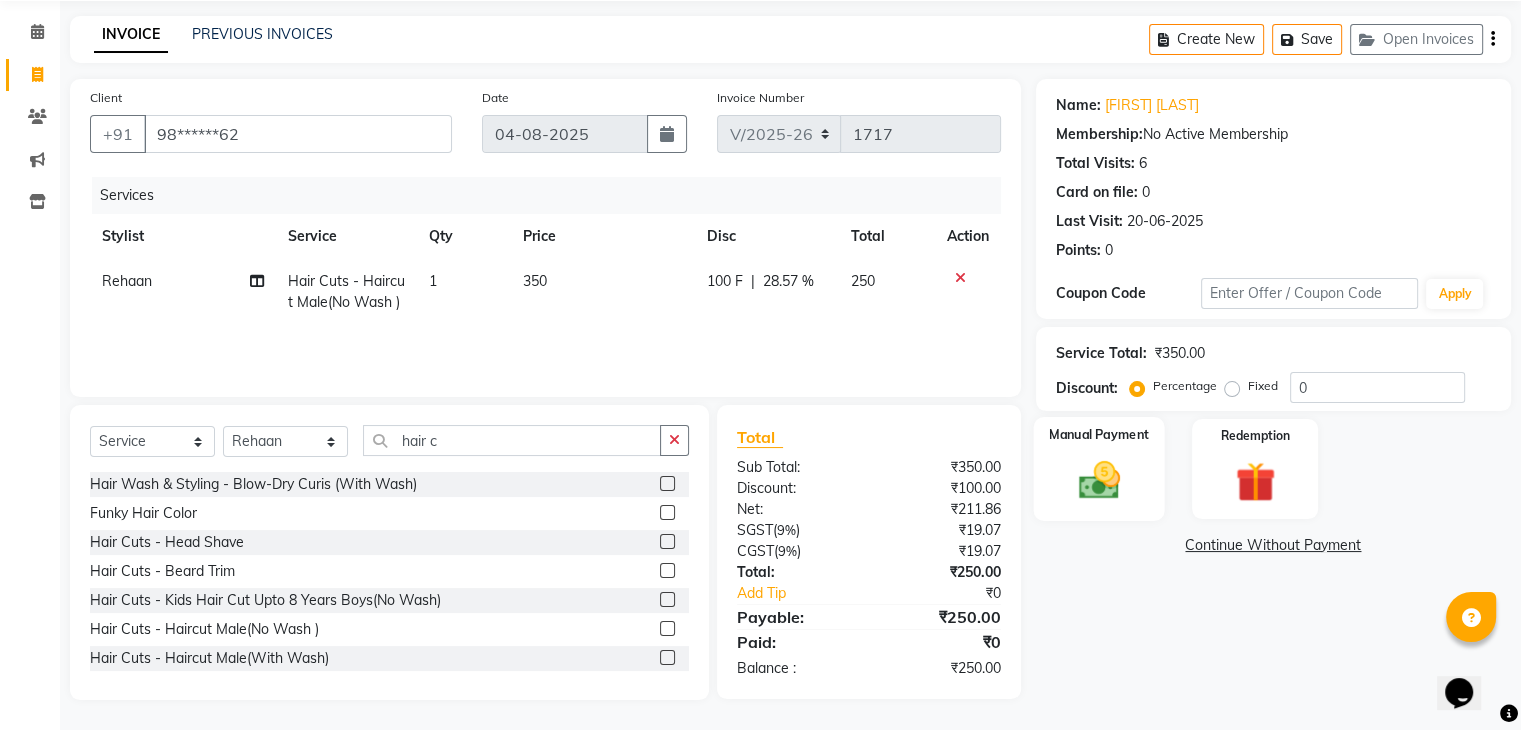 click 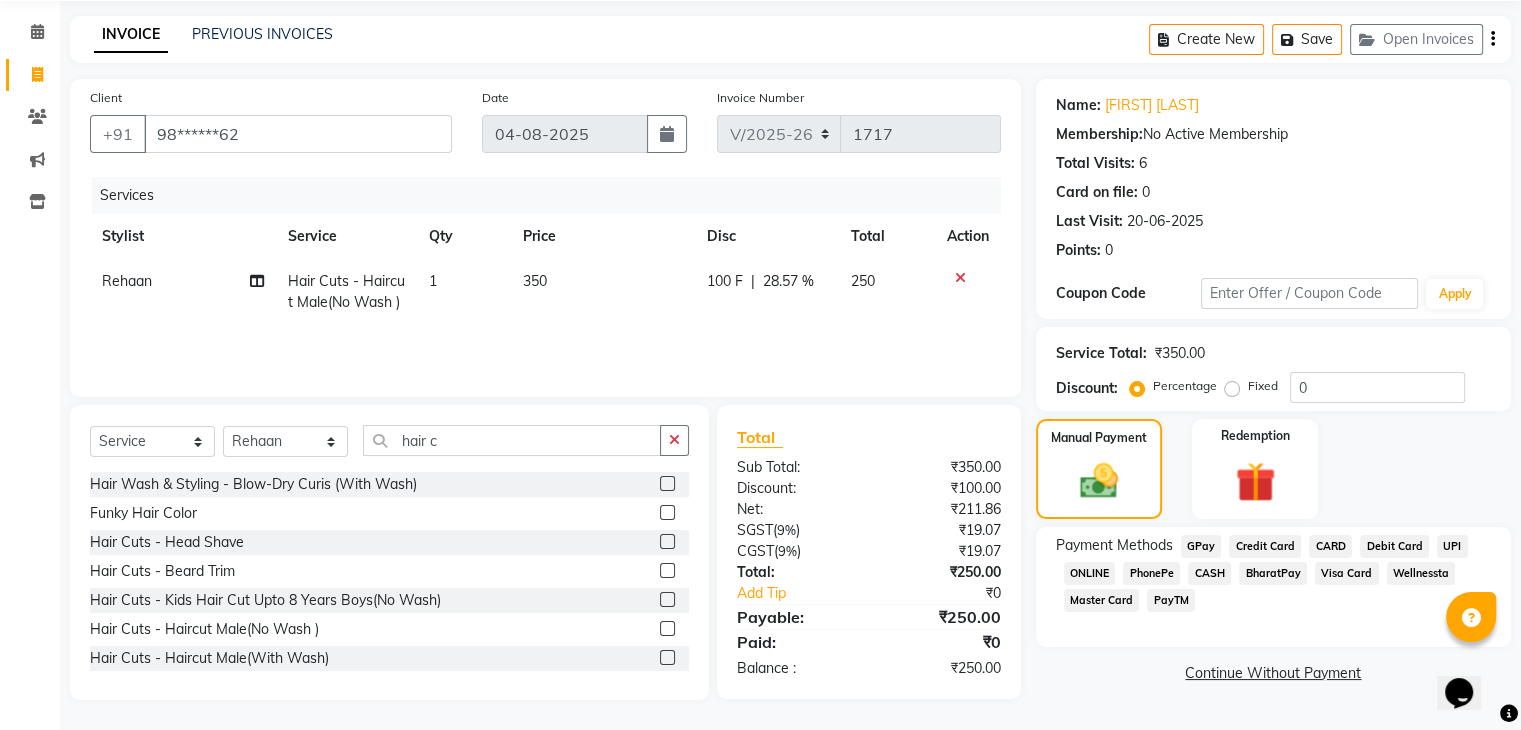 click on "GPay" 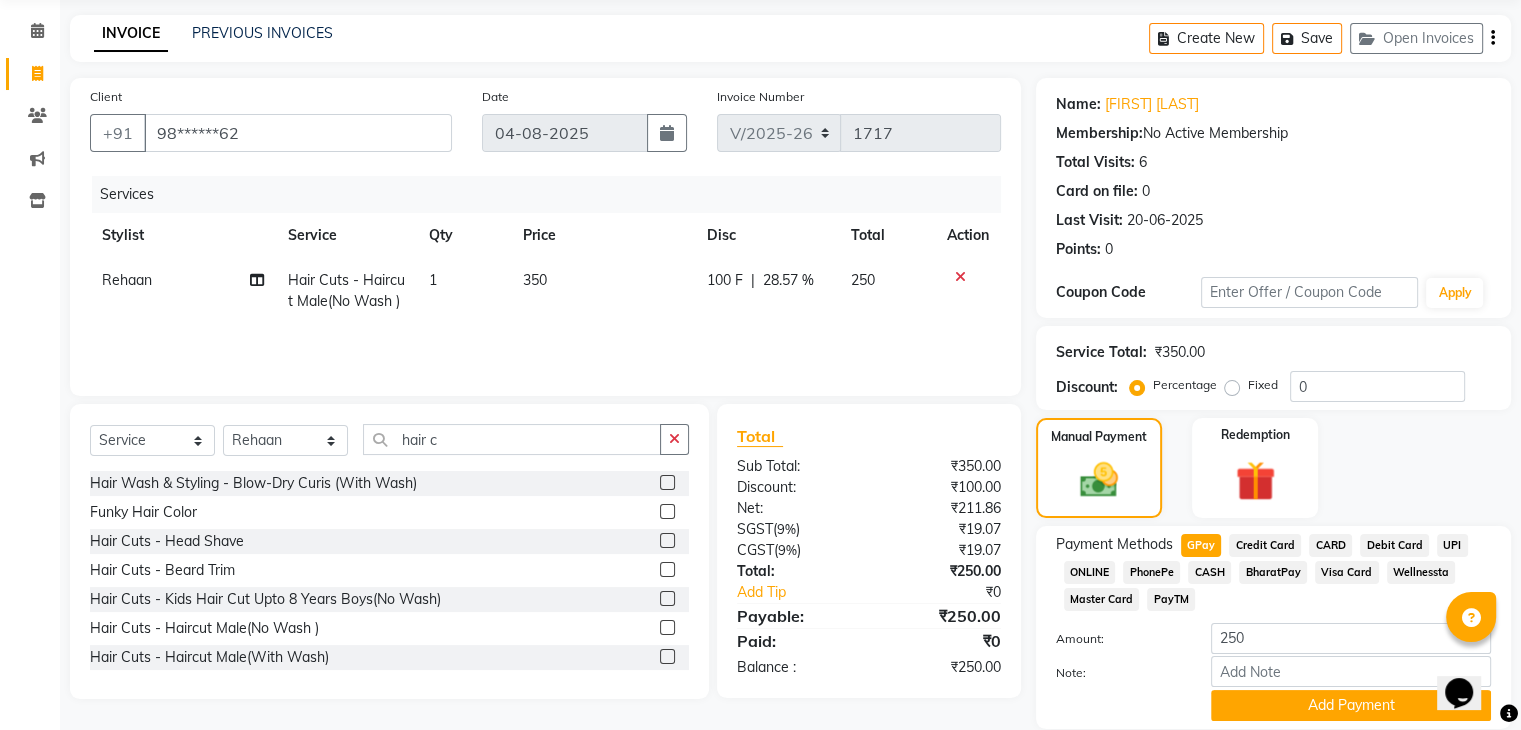 scroll, scrollTop: 145, scrollLeft: 0, axis: vertical 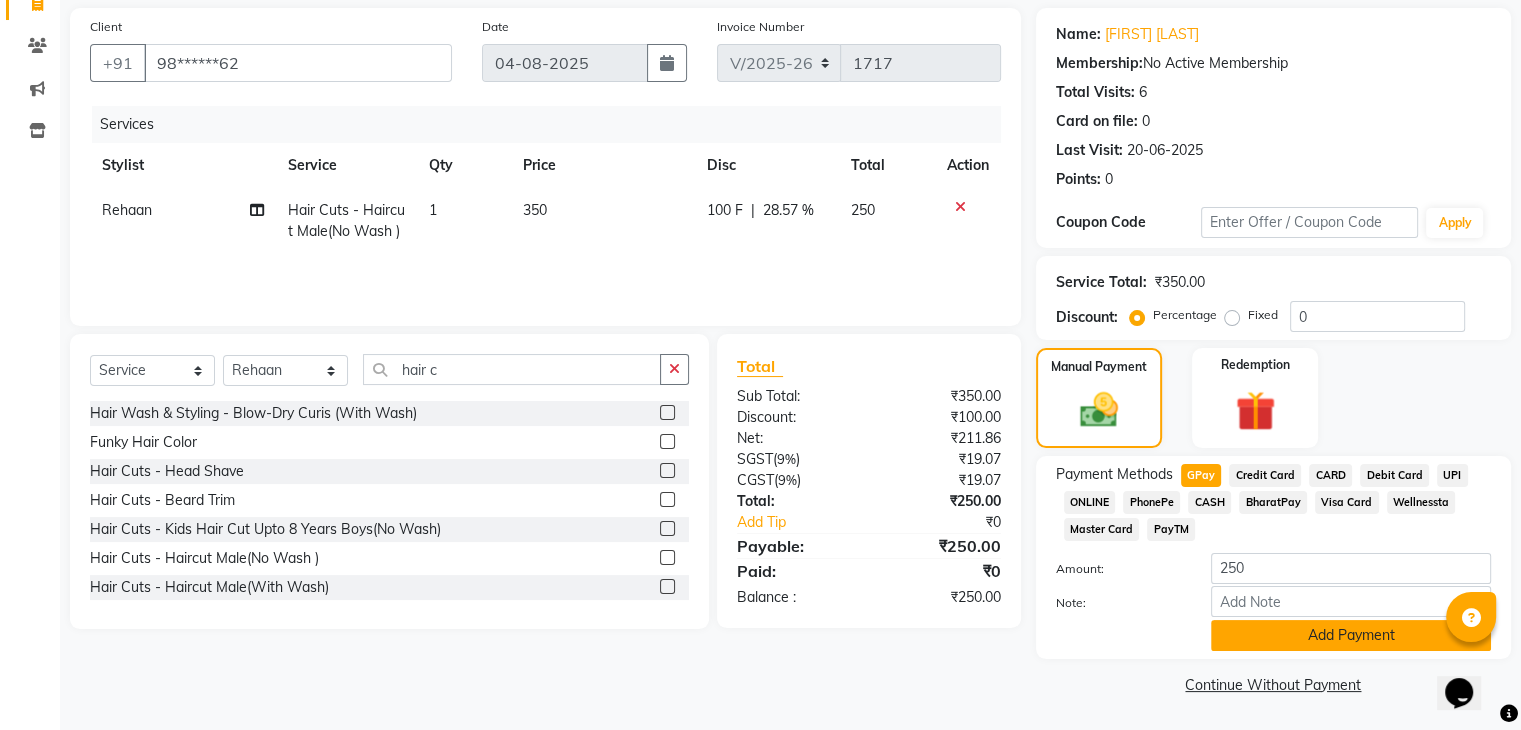 click on "Add Payment" 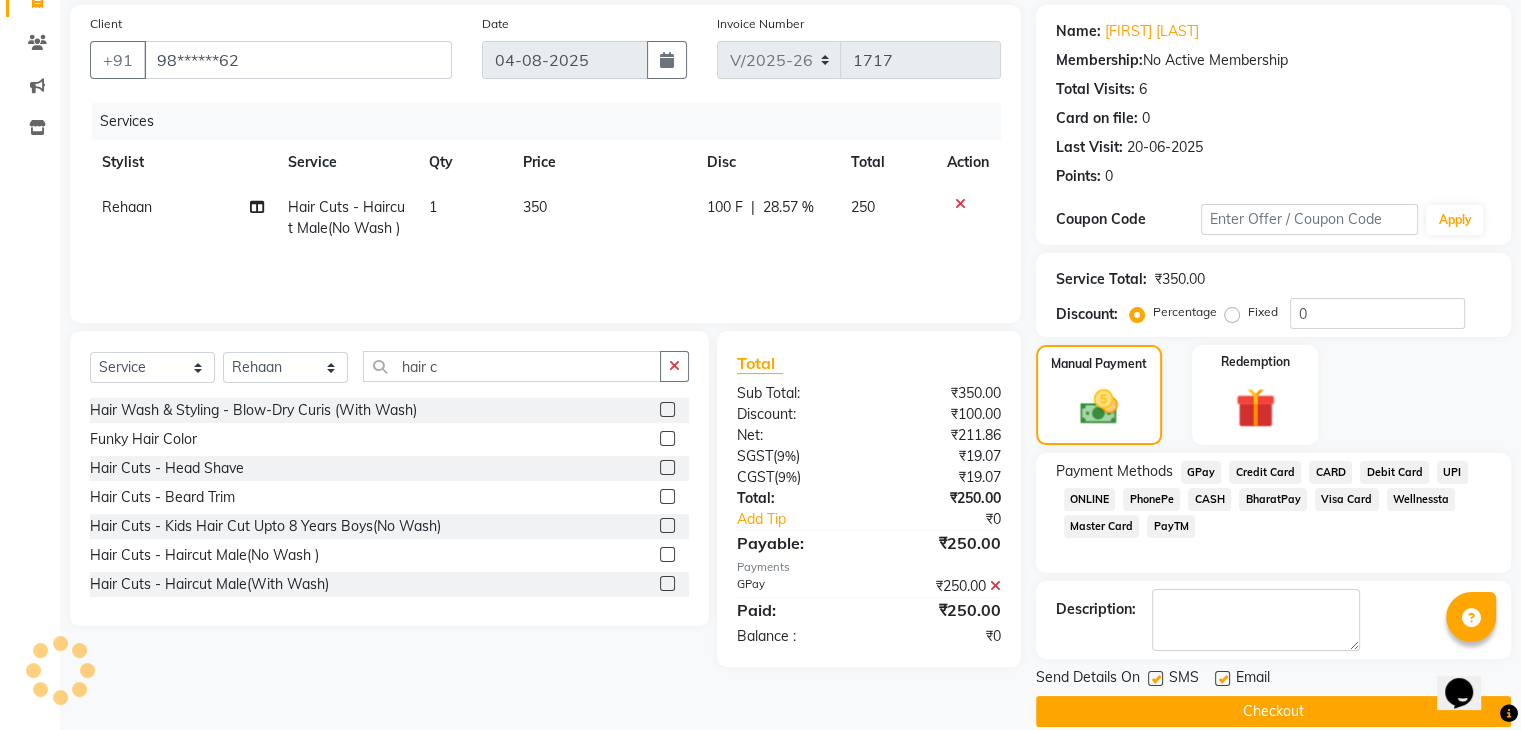 click 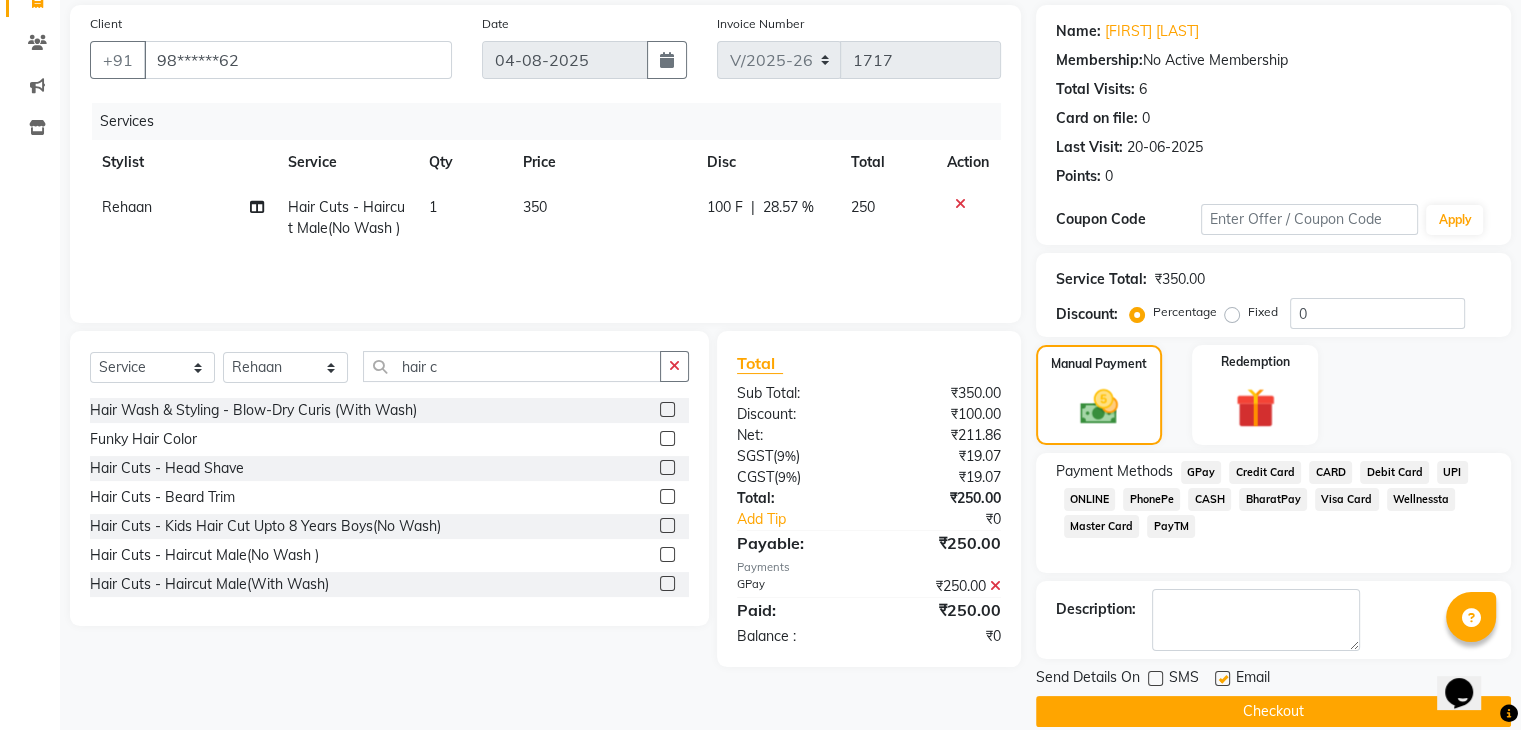 click 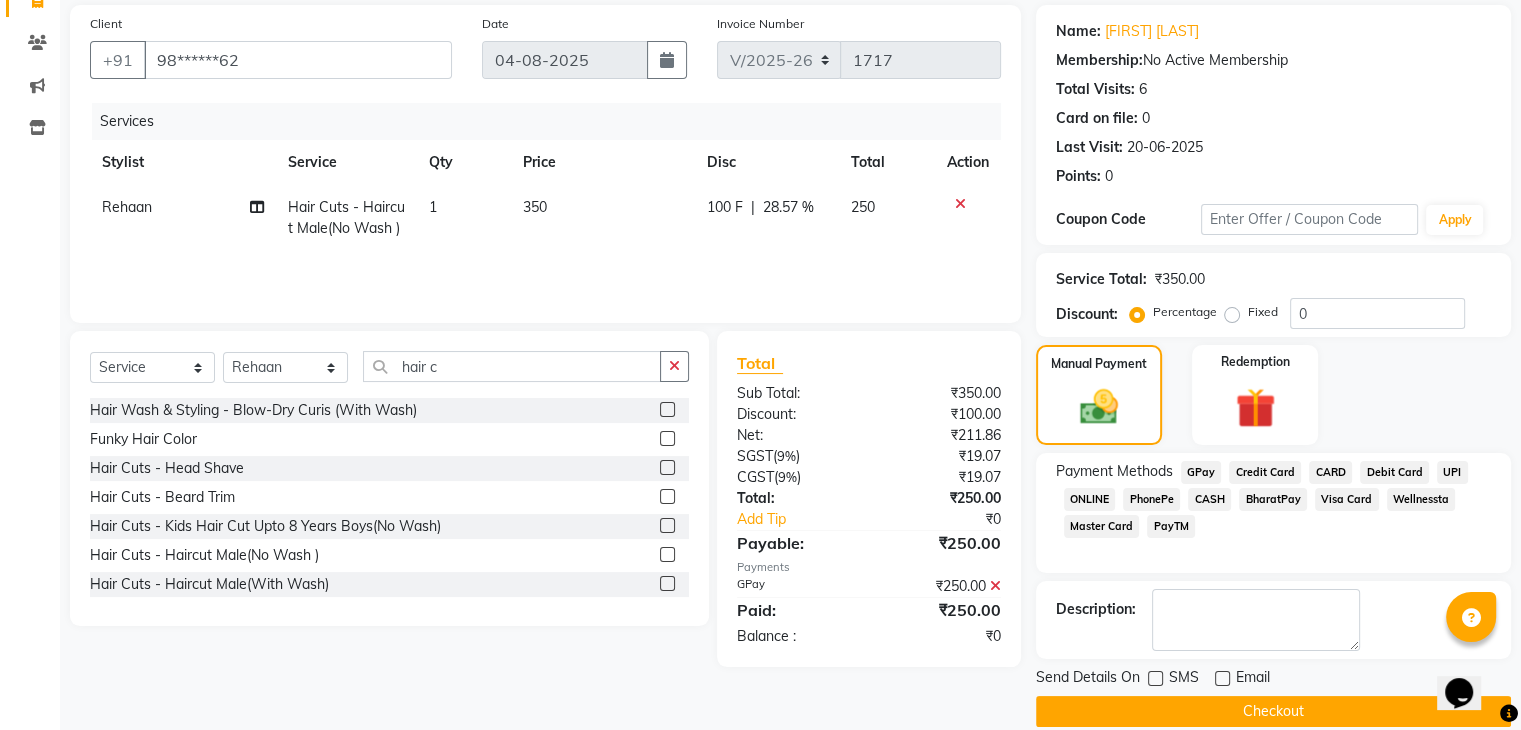 click on "Checkout" 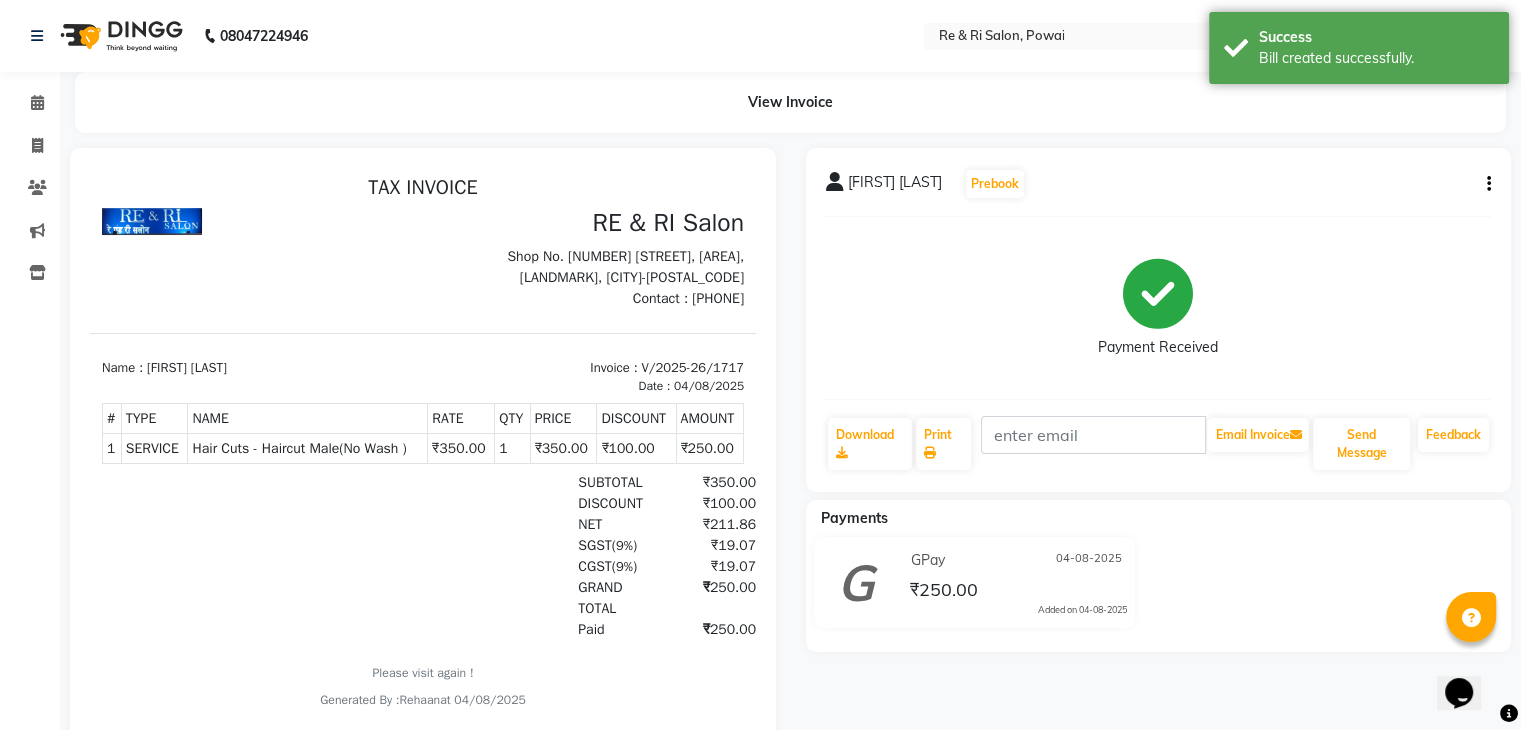 scroll, scrollTop: 0, scrollLeft: 0, axis: both 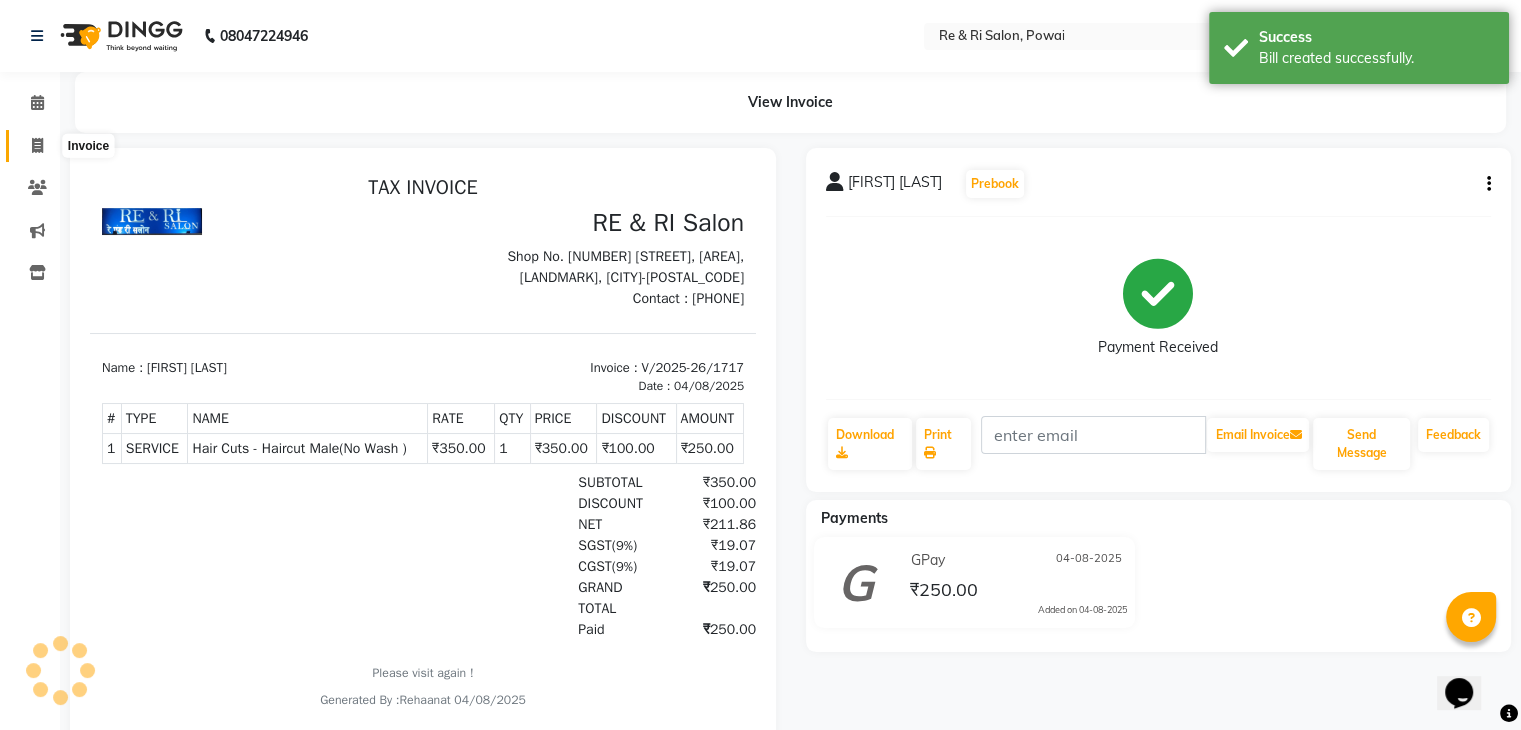 click 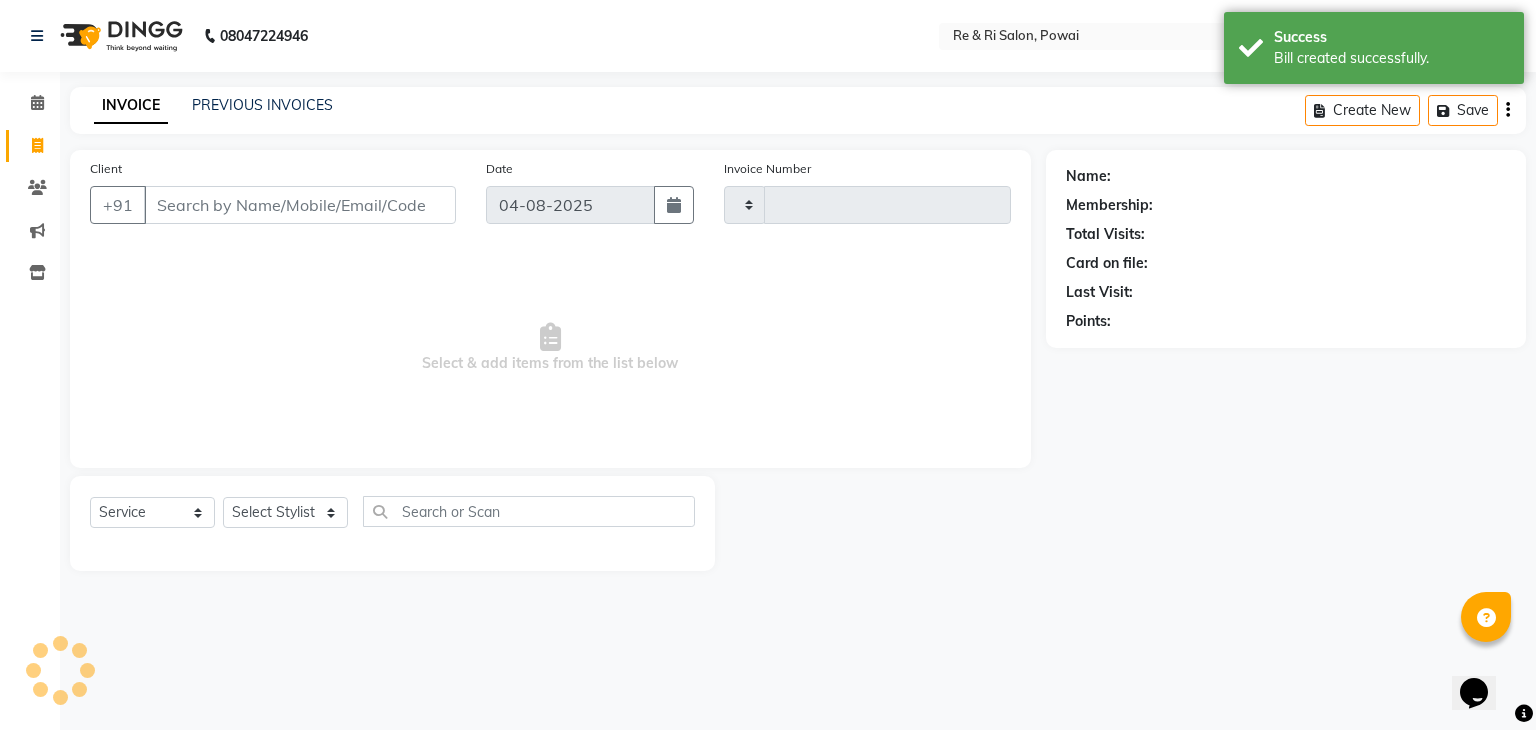 type on "1718" 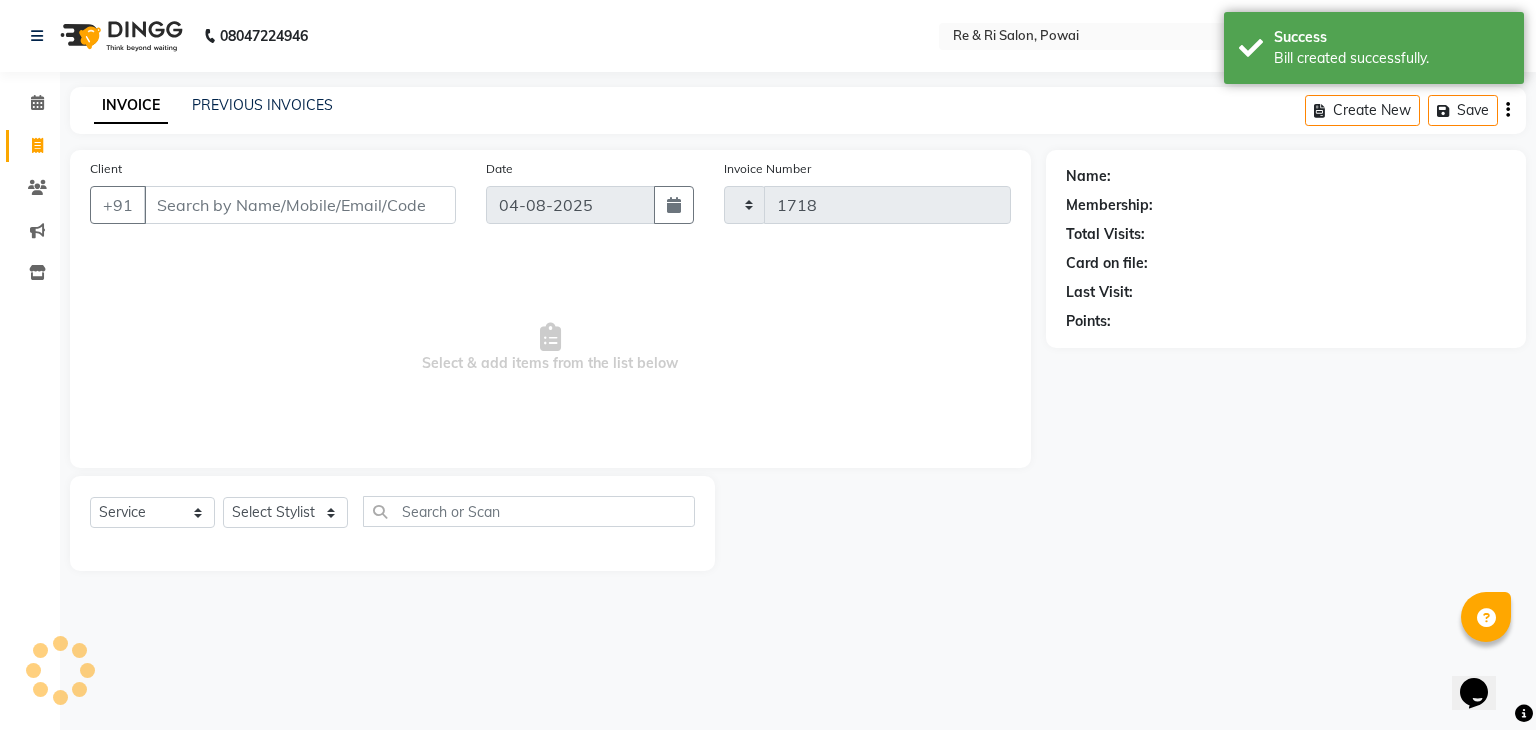 select on "5364" 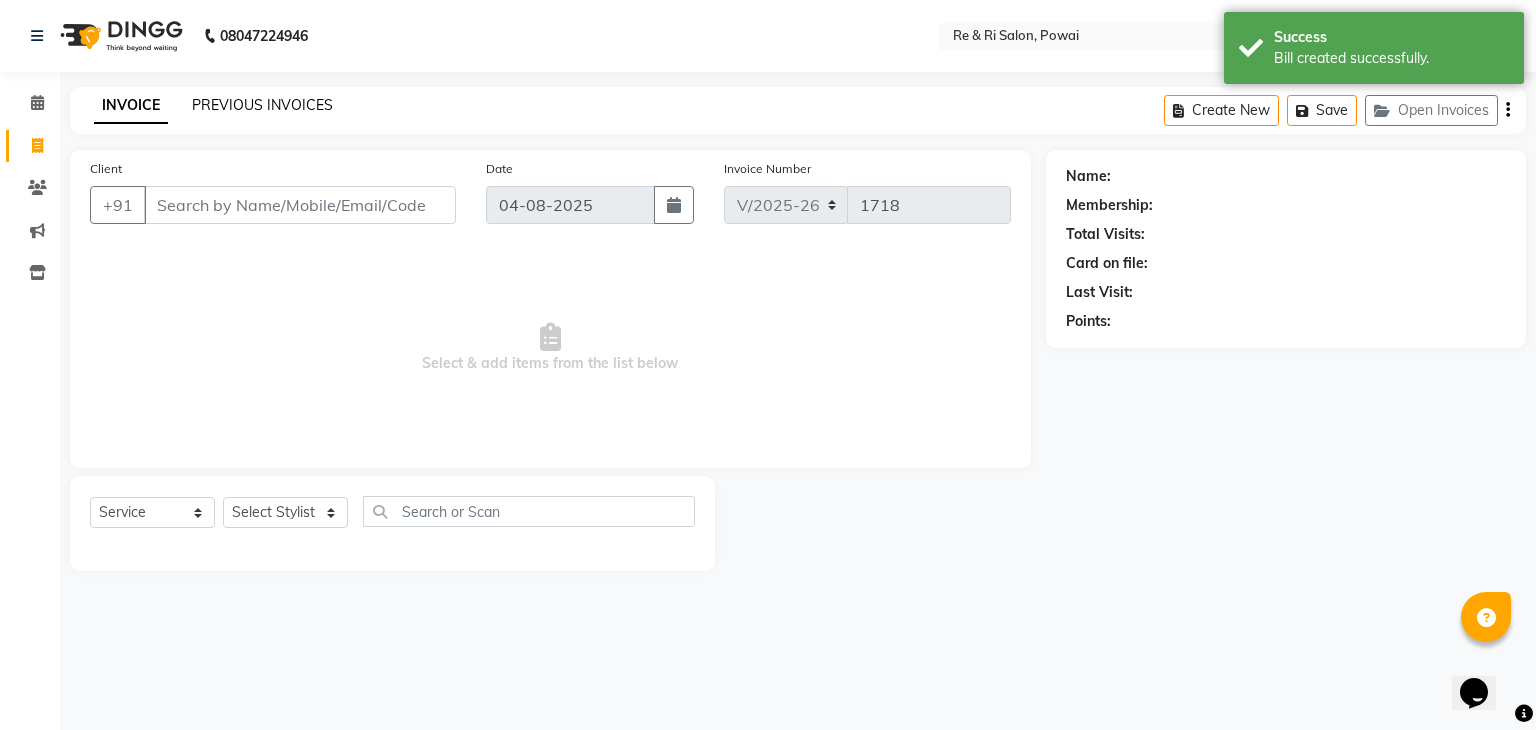 click on "PREVIOUS INVOICES" 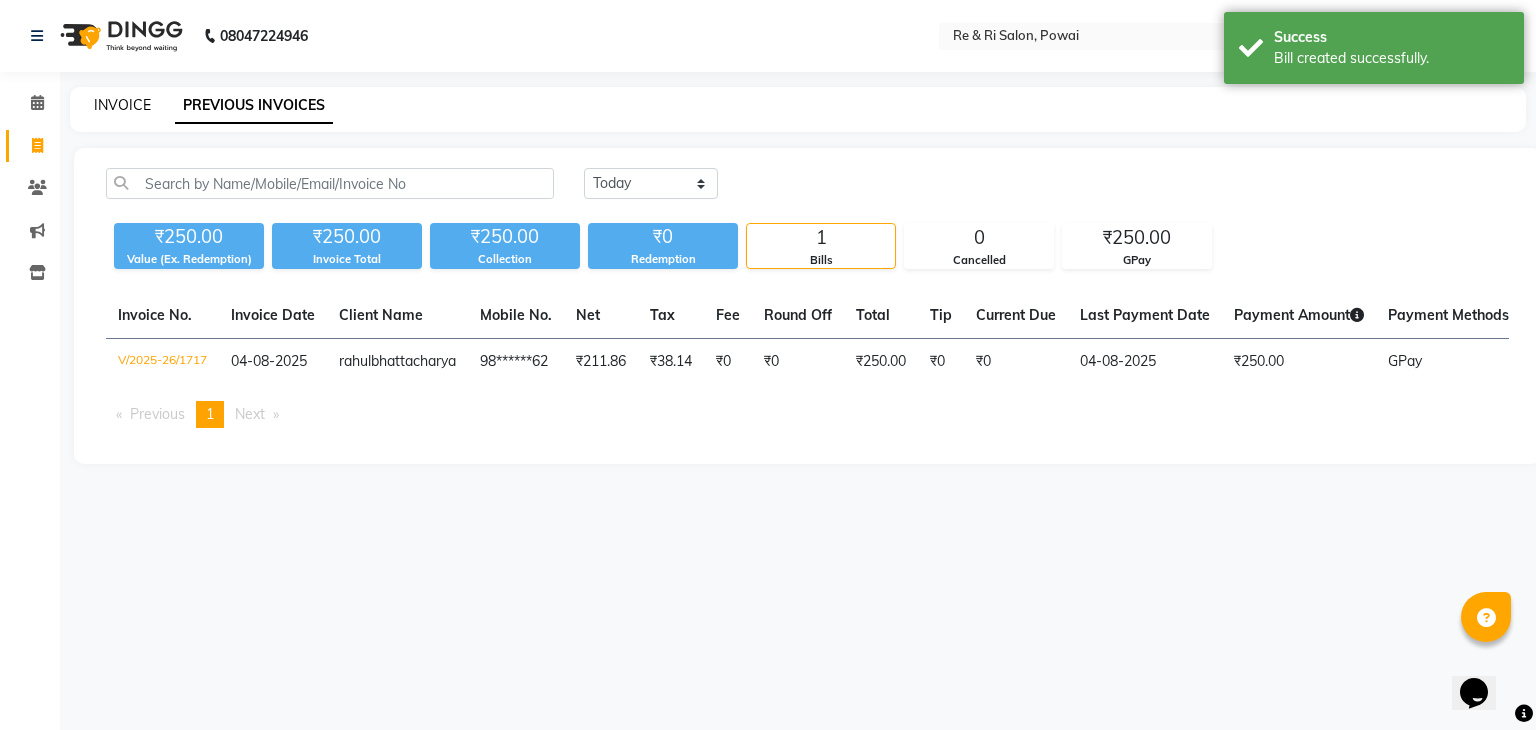 click on "INVOICE" 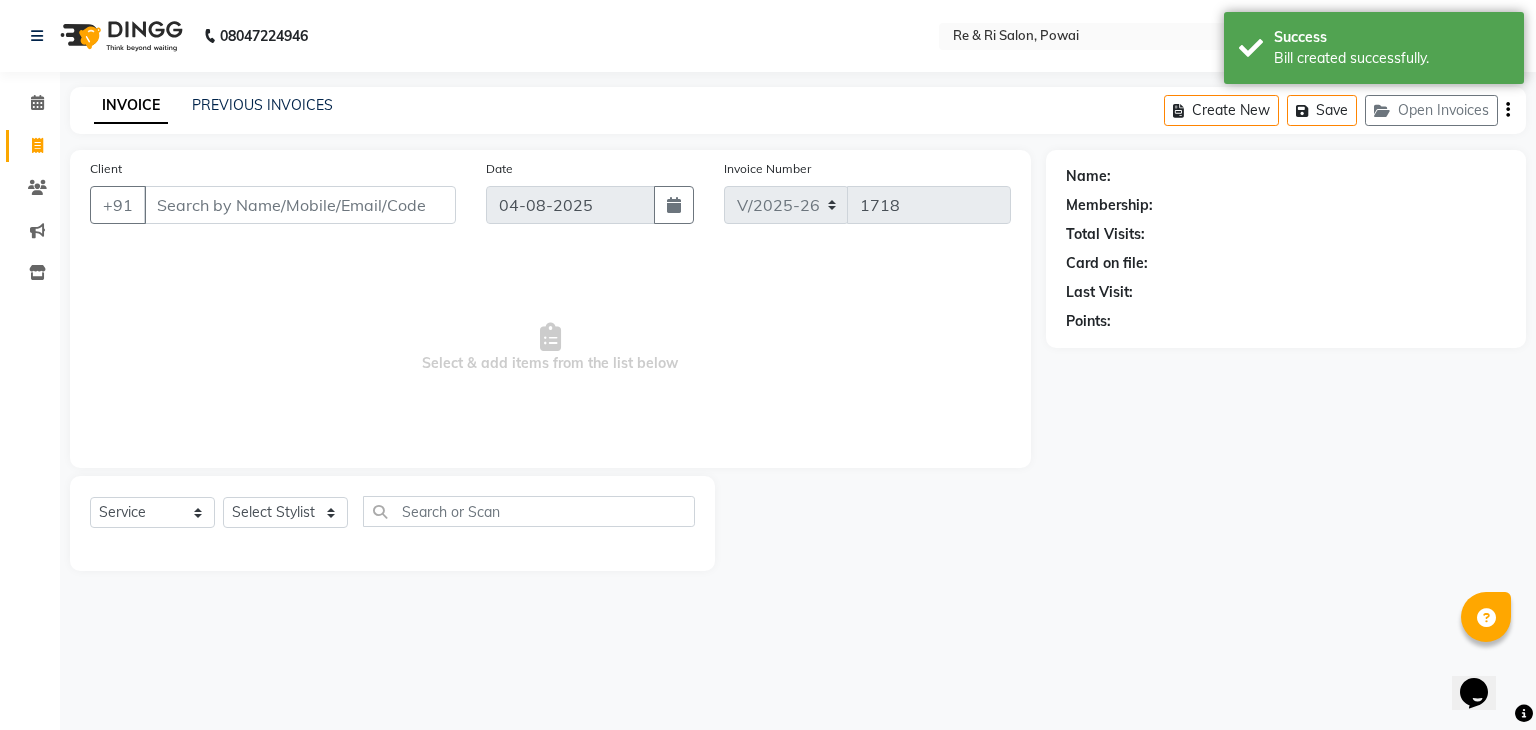 click on "Client" at bounding box center (300, 205) 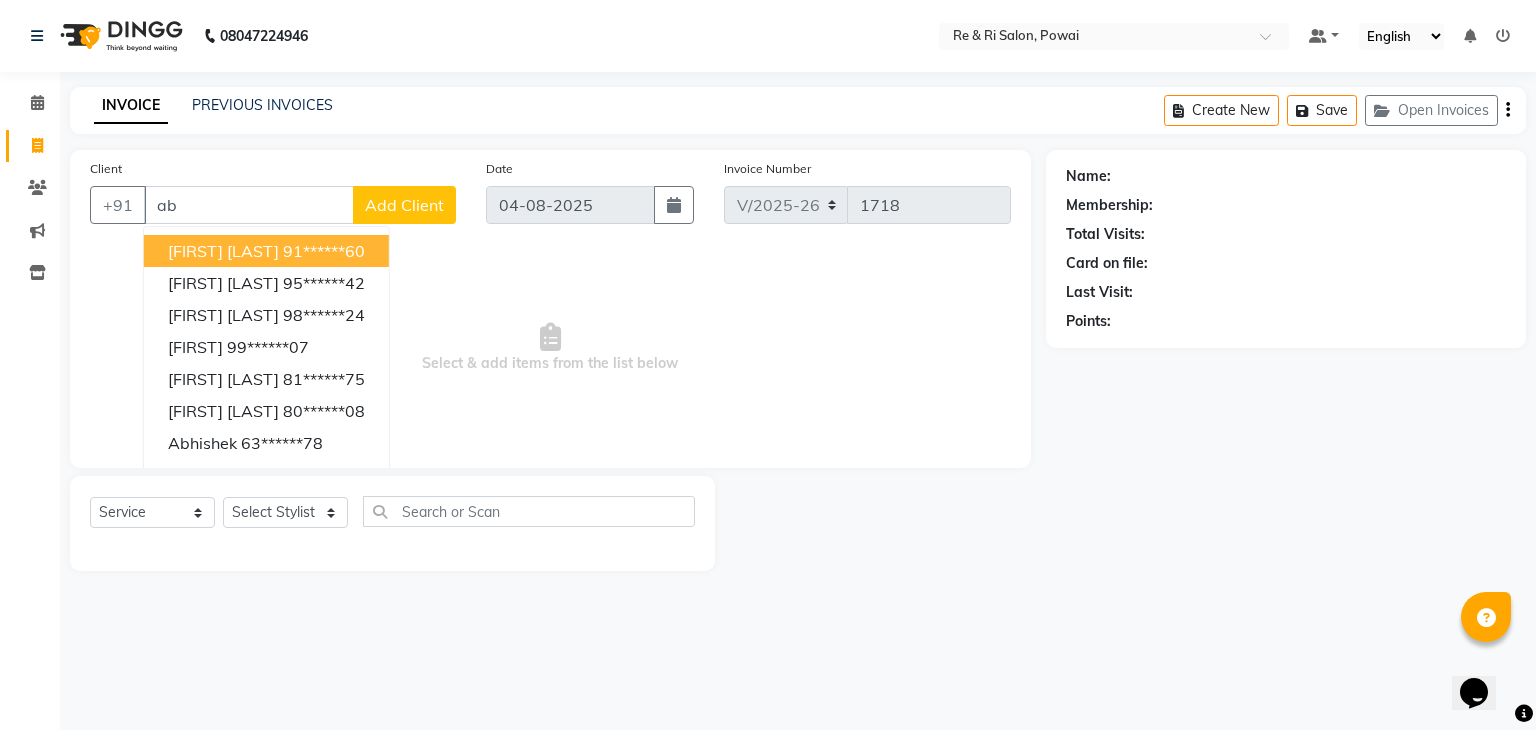 type on "a" 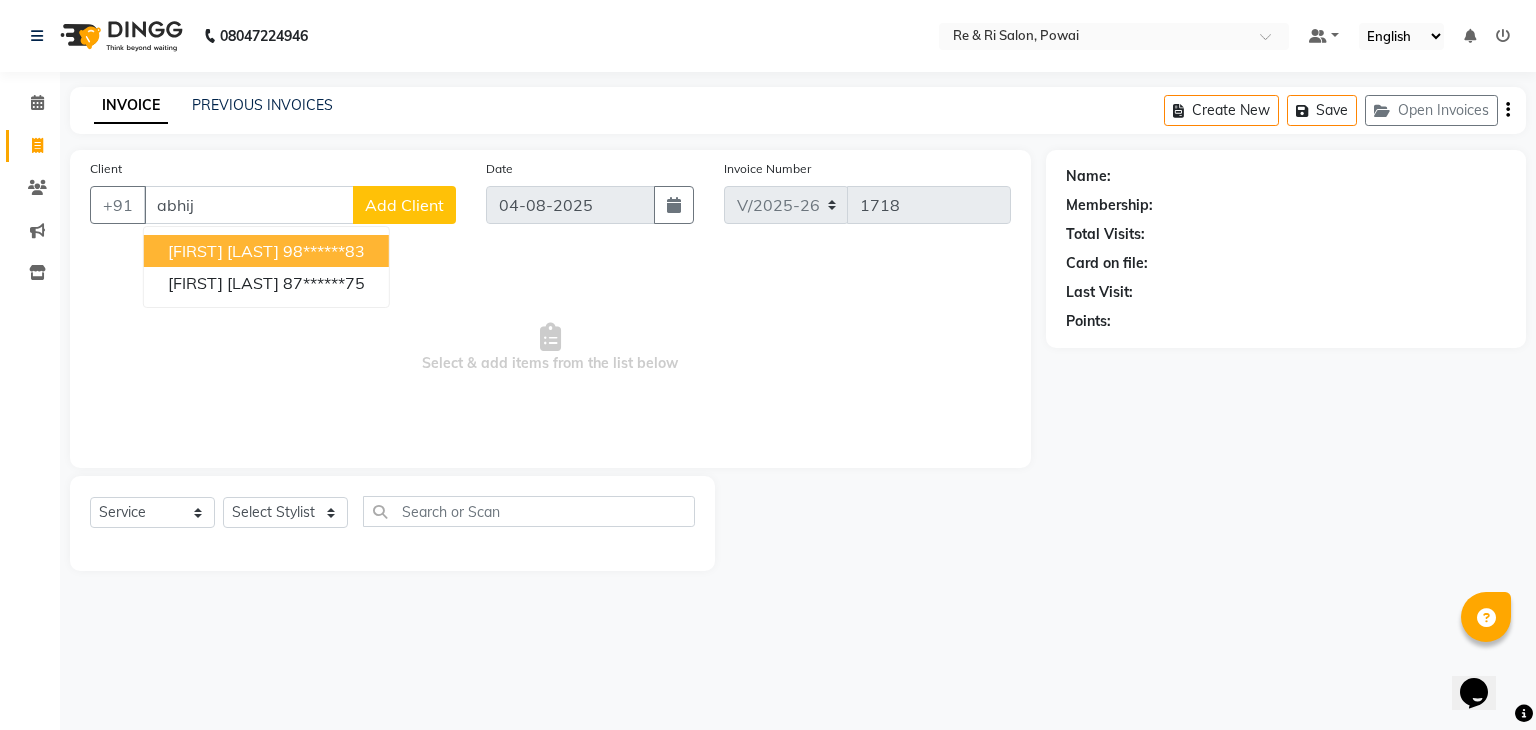 click on "[FIRST] [LAST]" at bounding box center [223, 251] 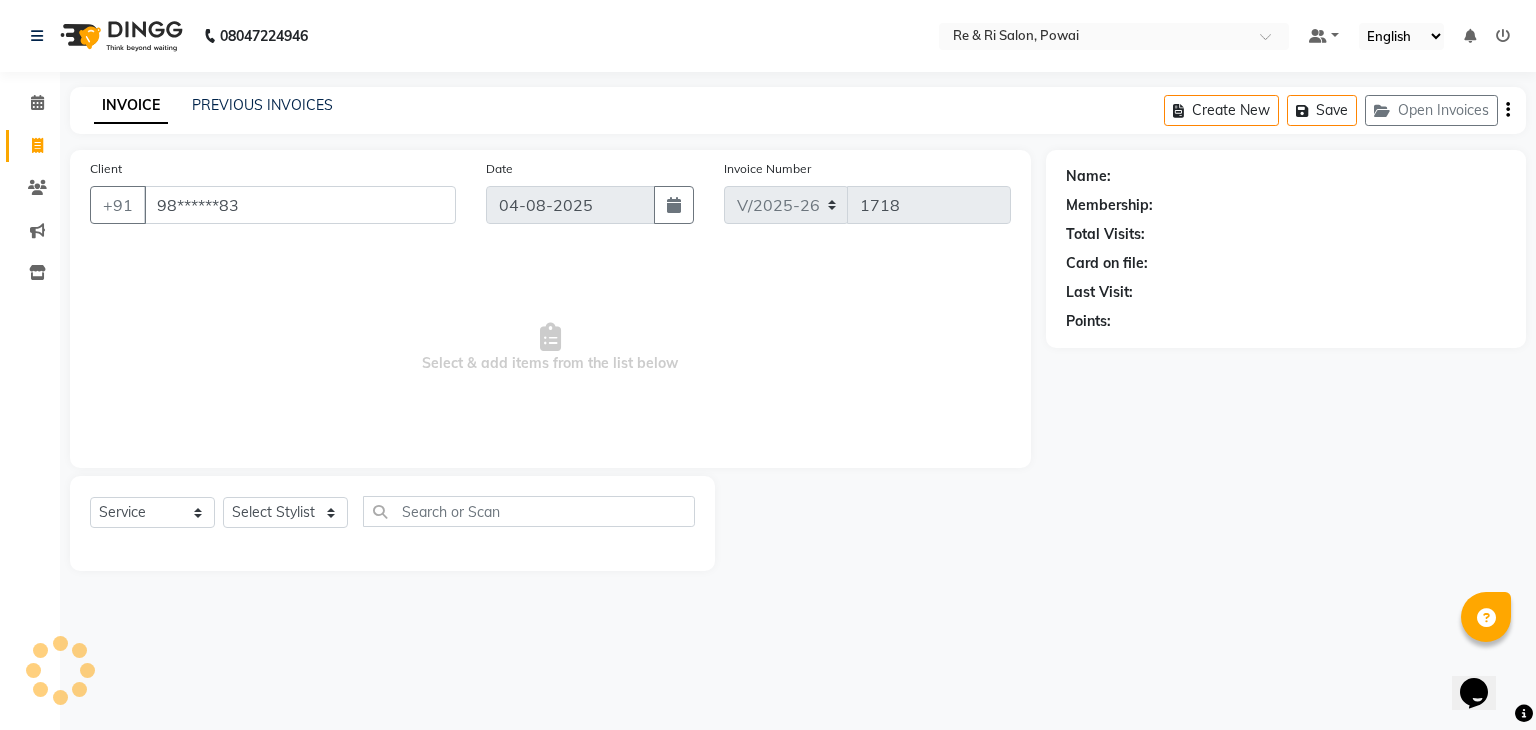 type on "98******83" 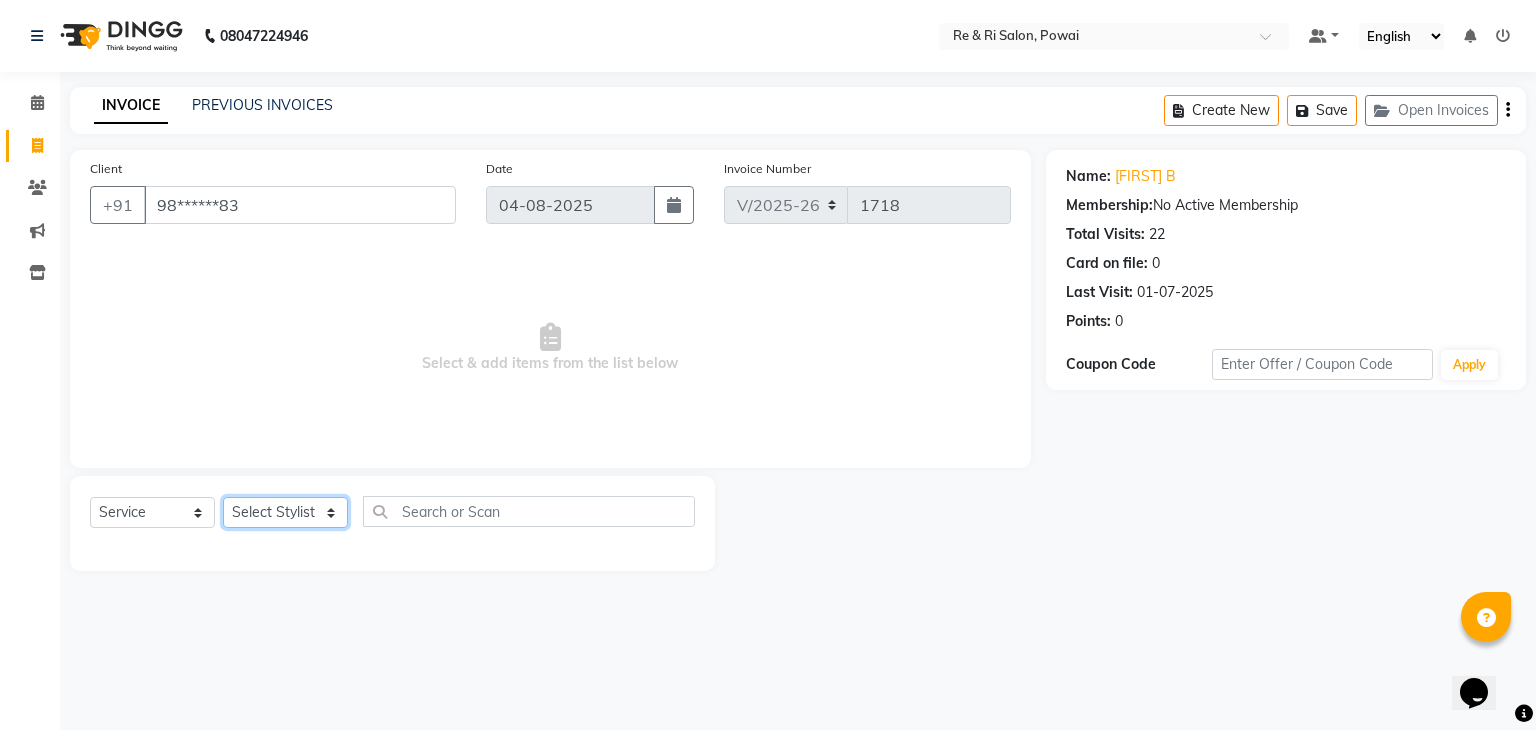 click on "Select Stylist ana Arbaaz  Danish  Poonam Rehaan  Salman  Sandy" 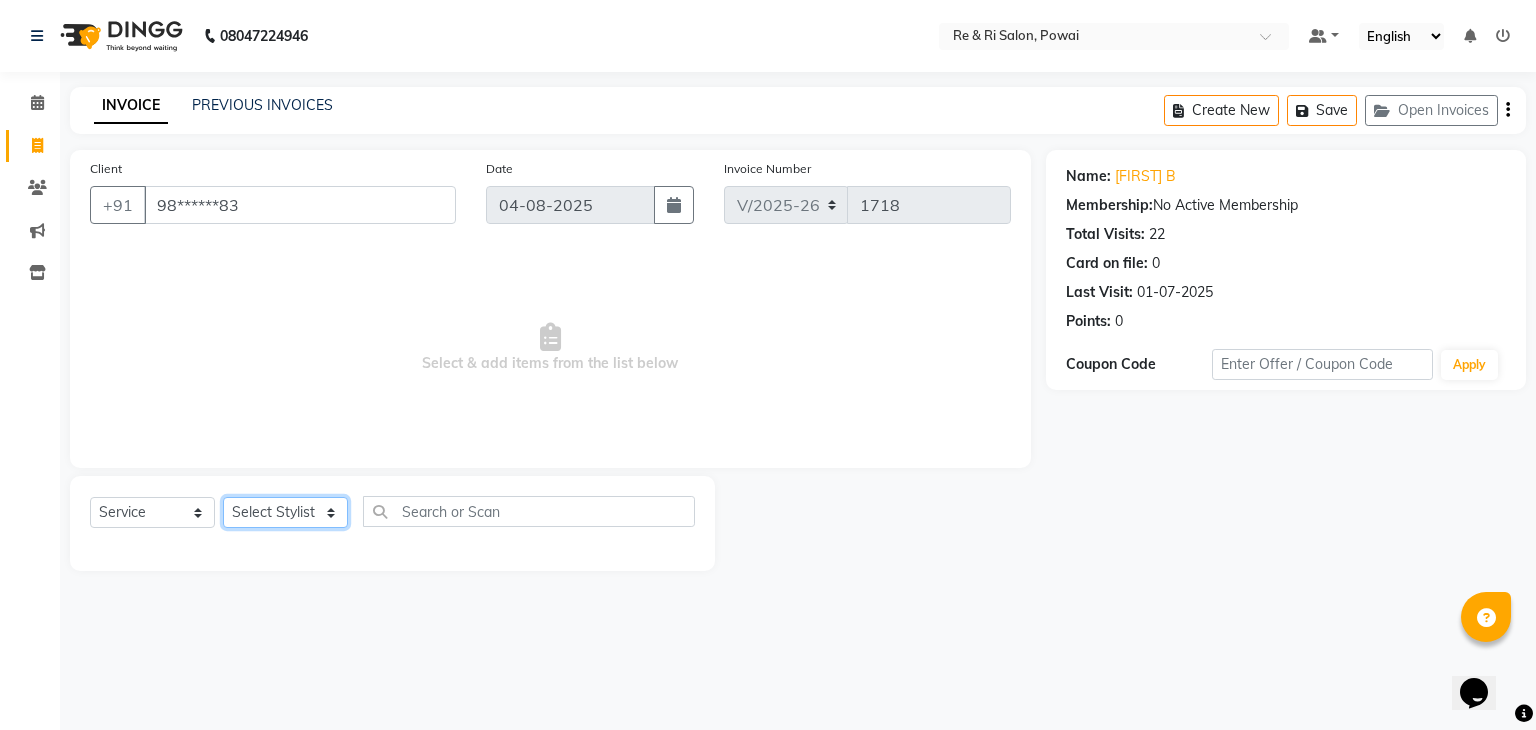 select on "35434" 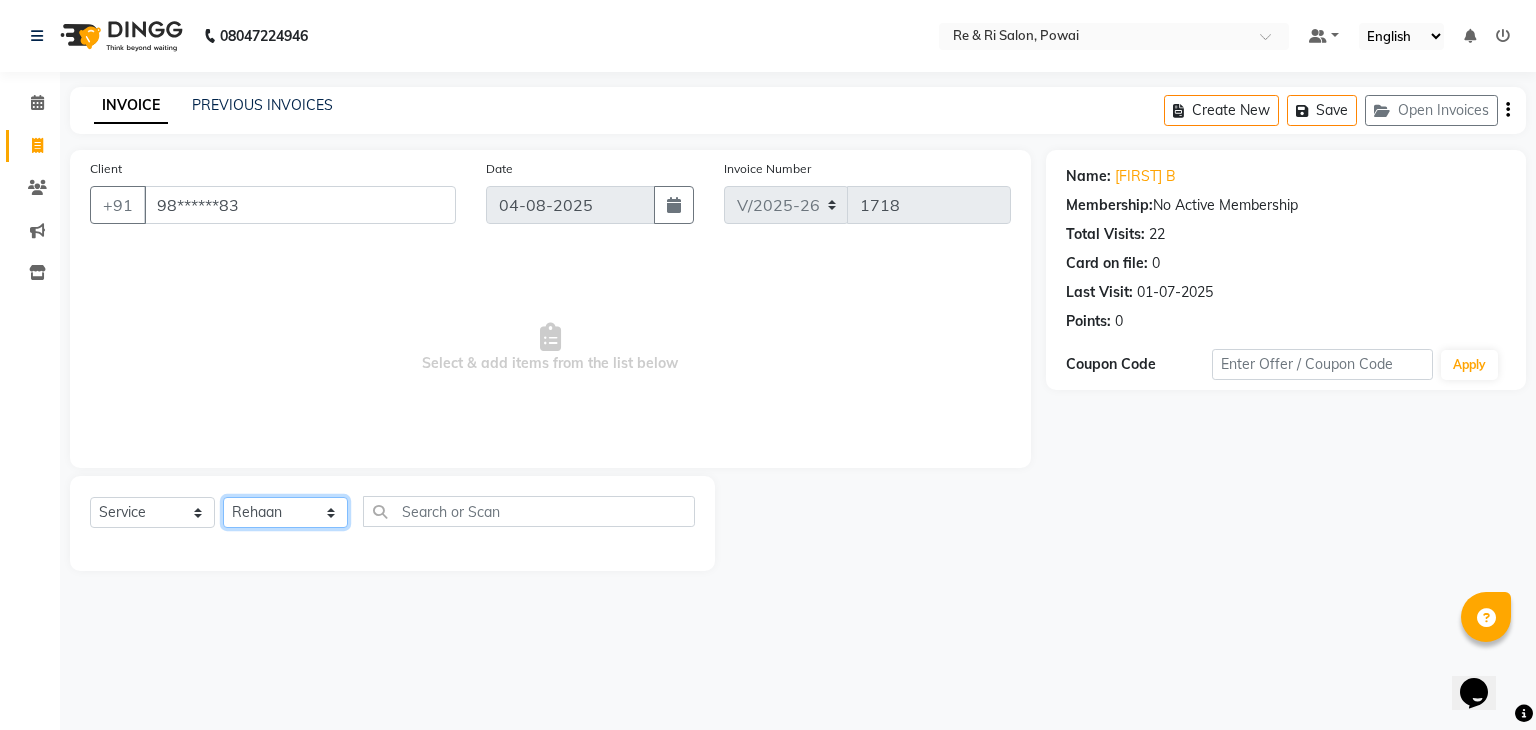 click on "Select Stylist ana Arbaaz  Danish  Poonam Rehaan  Salman  Sandy" 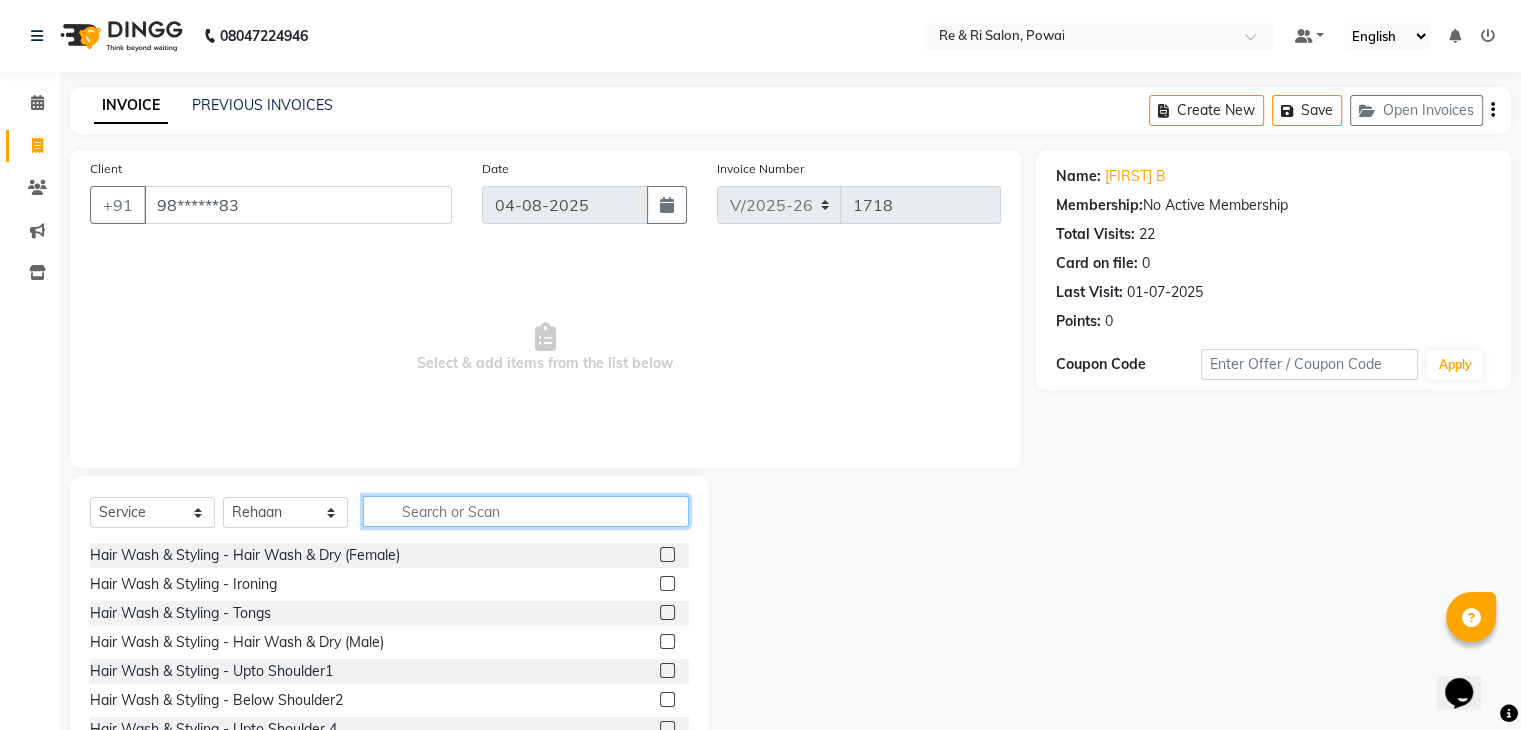 click 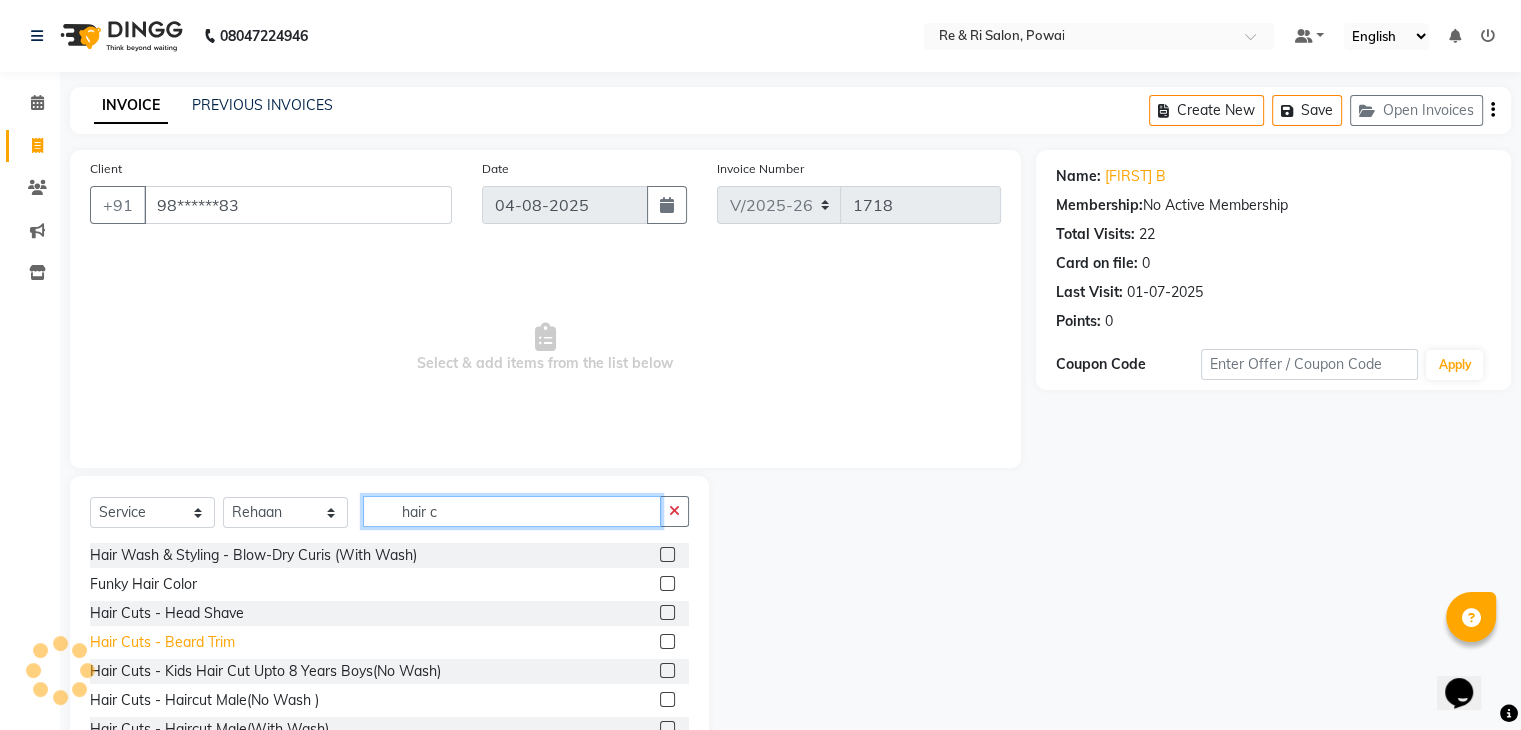 type on "hair c" 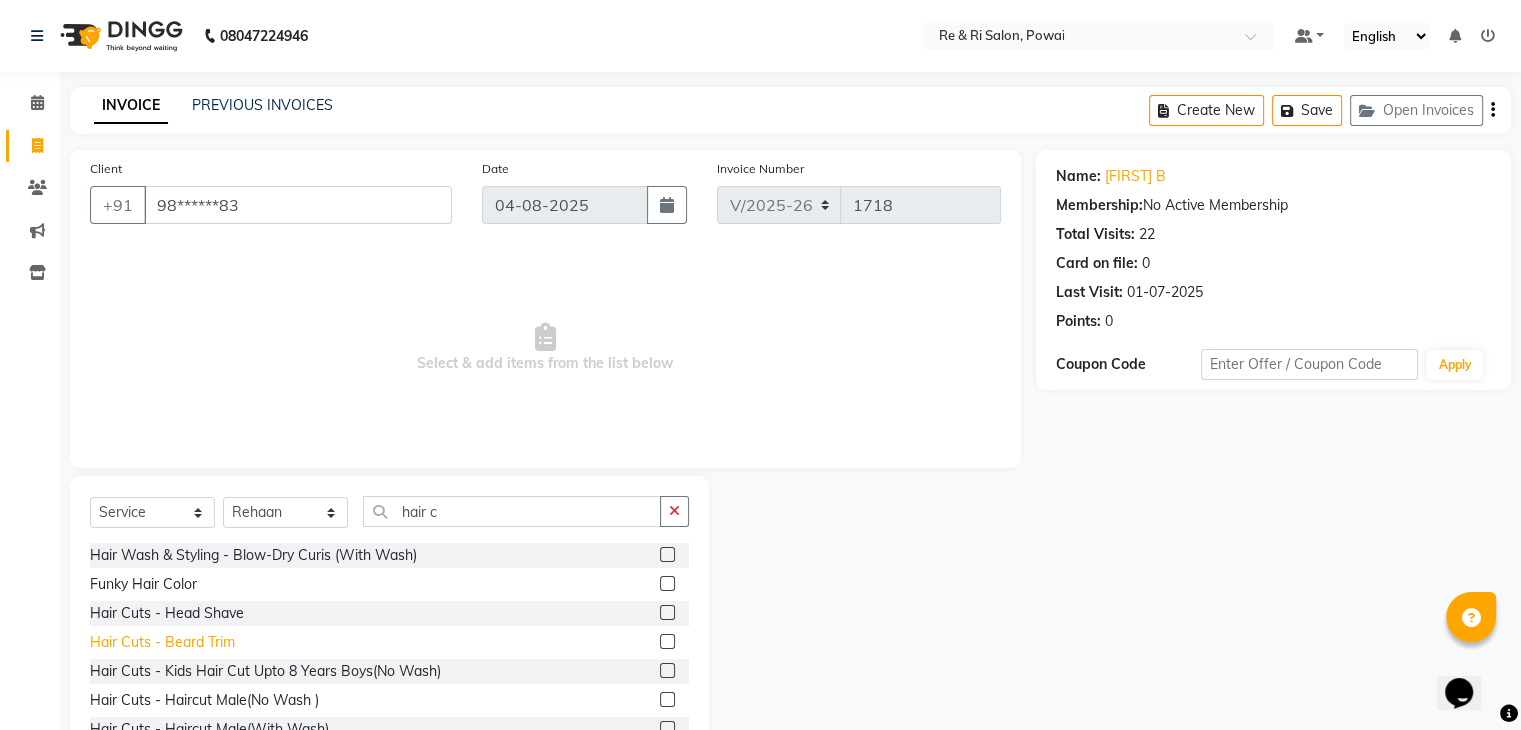 click on "Hair Cuts - Beard Trim" 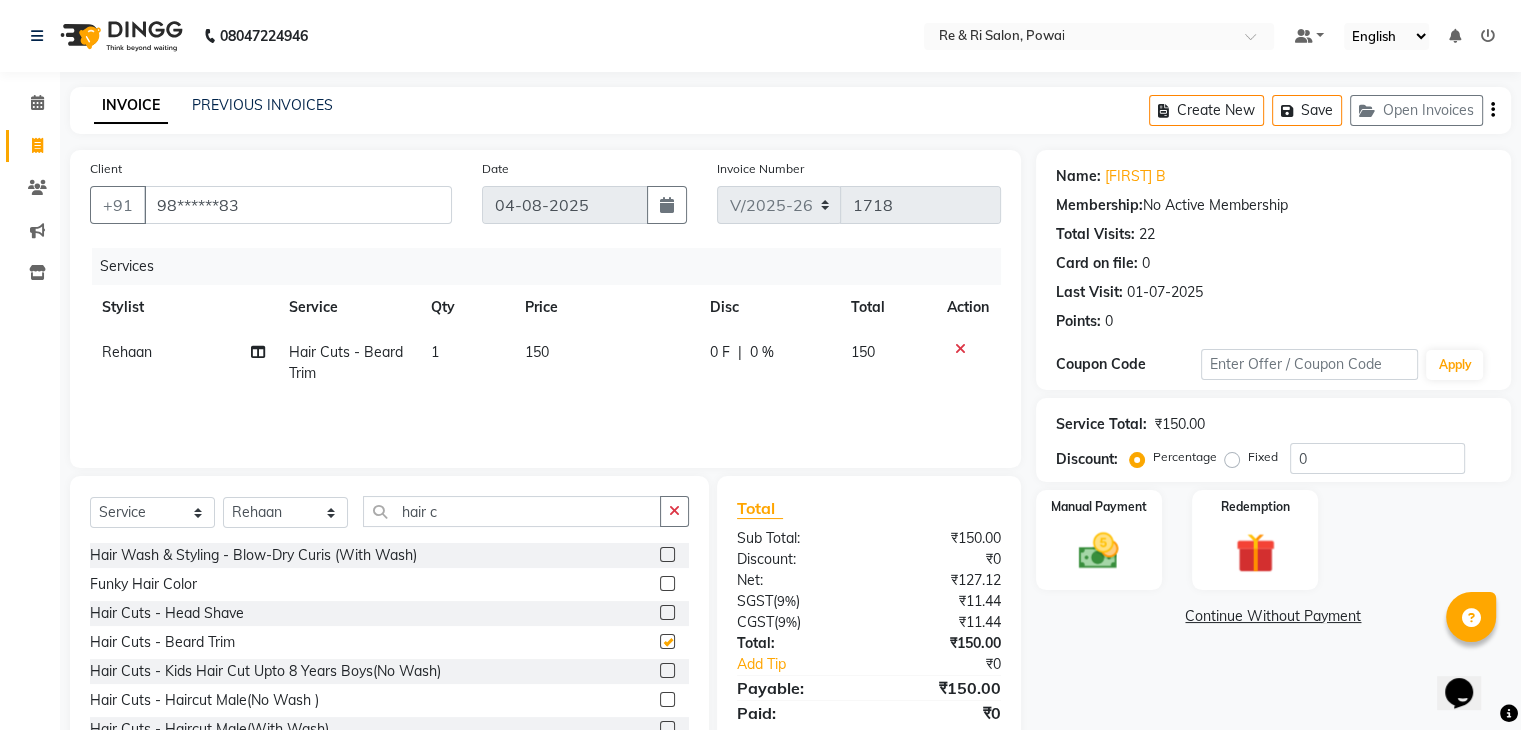 checkbox on "false" 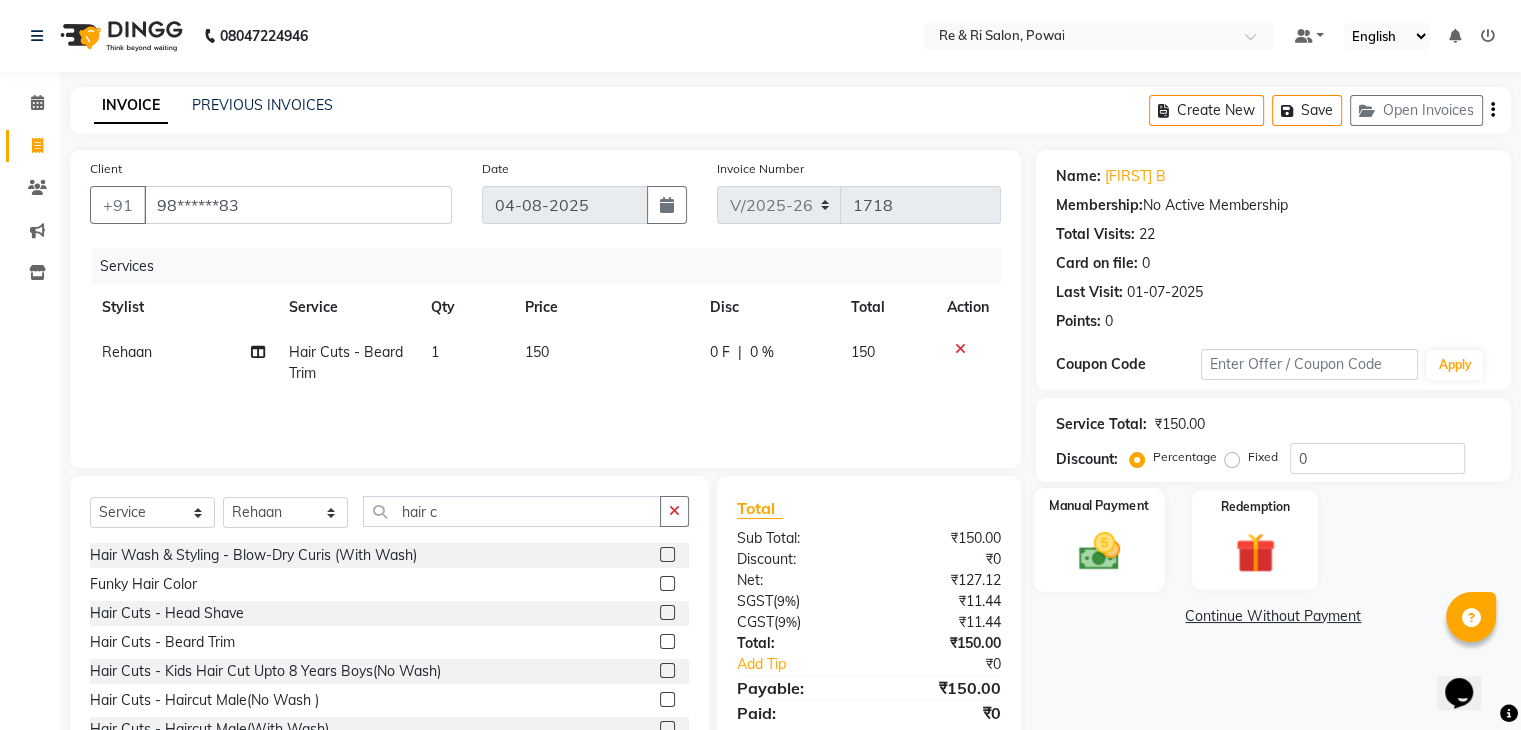 click 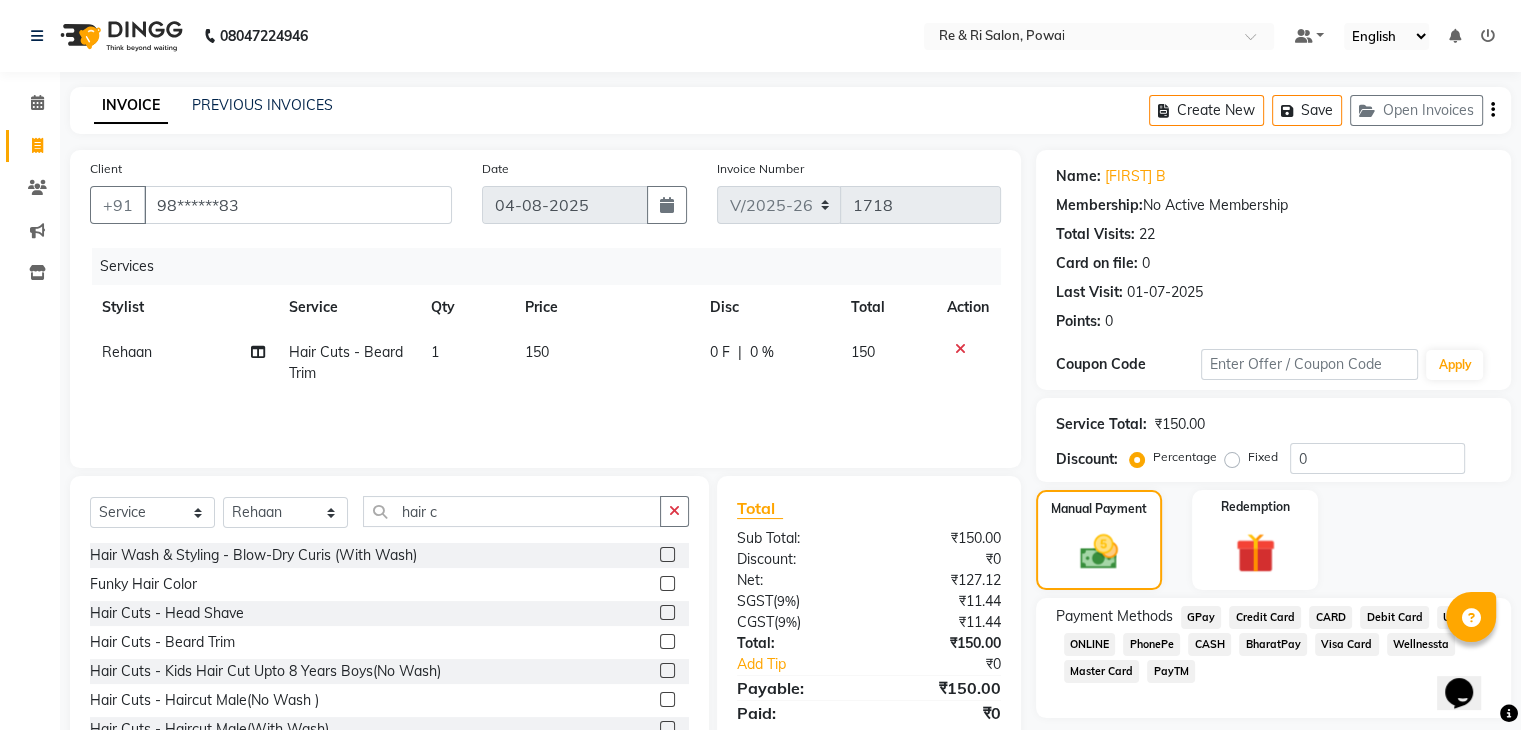scroll, scrollTop: 72, scrollLeft: 0, axis: vertical 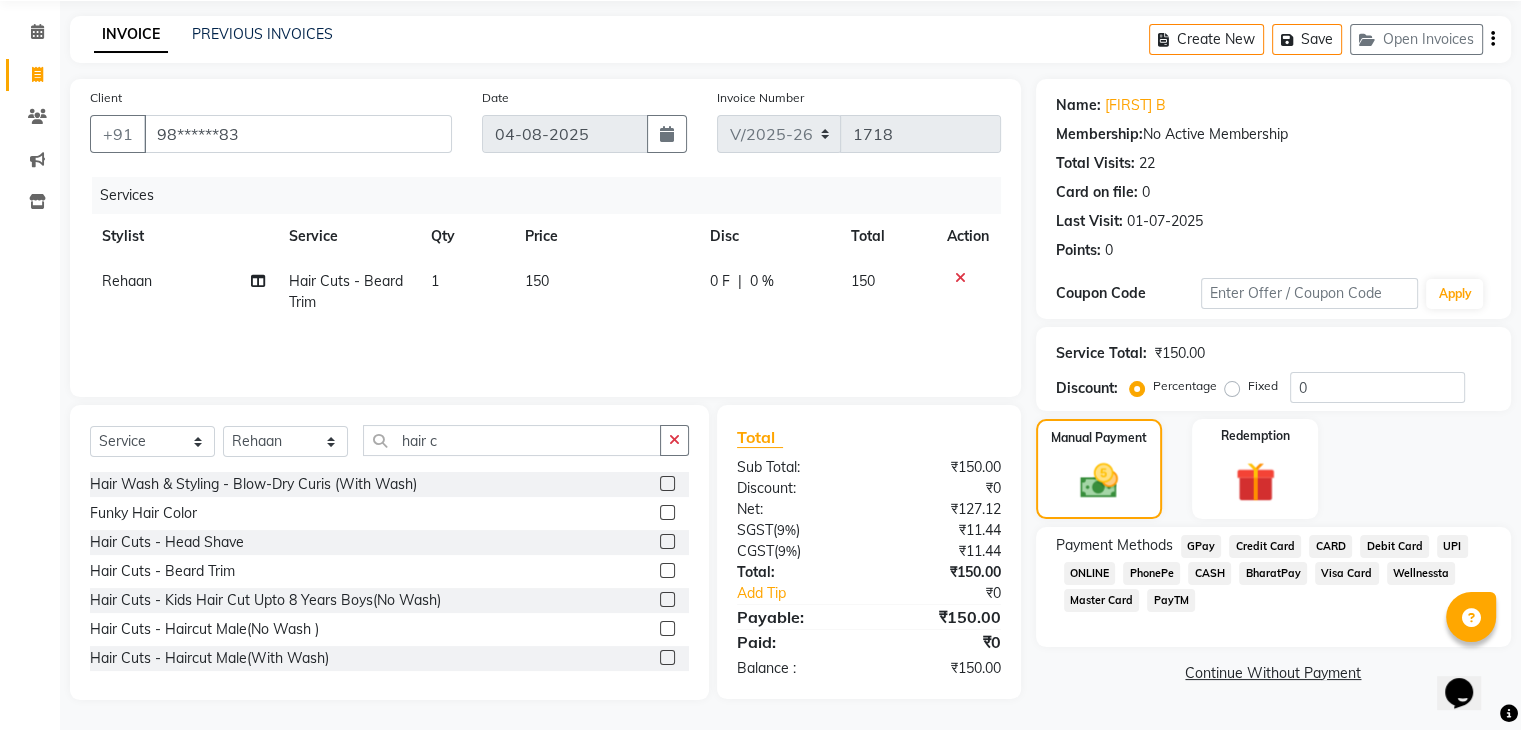 click on "GPay" 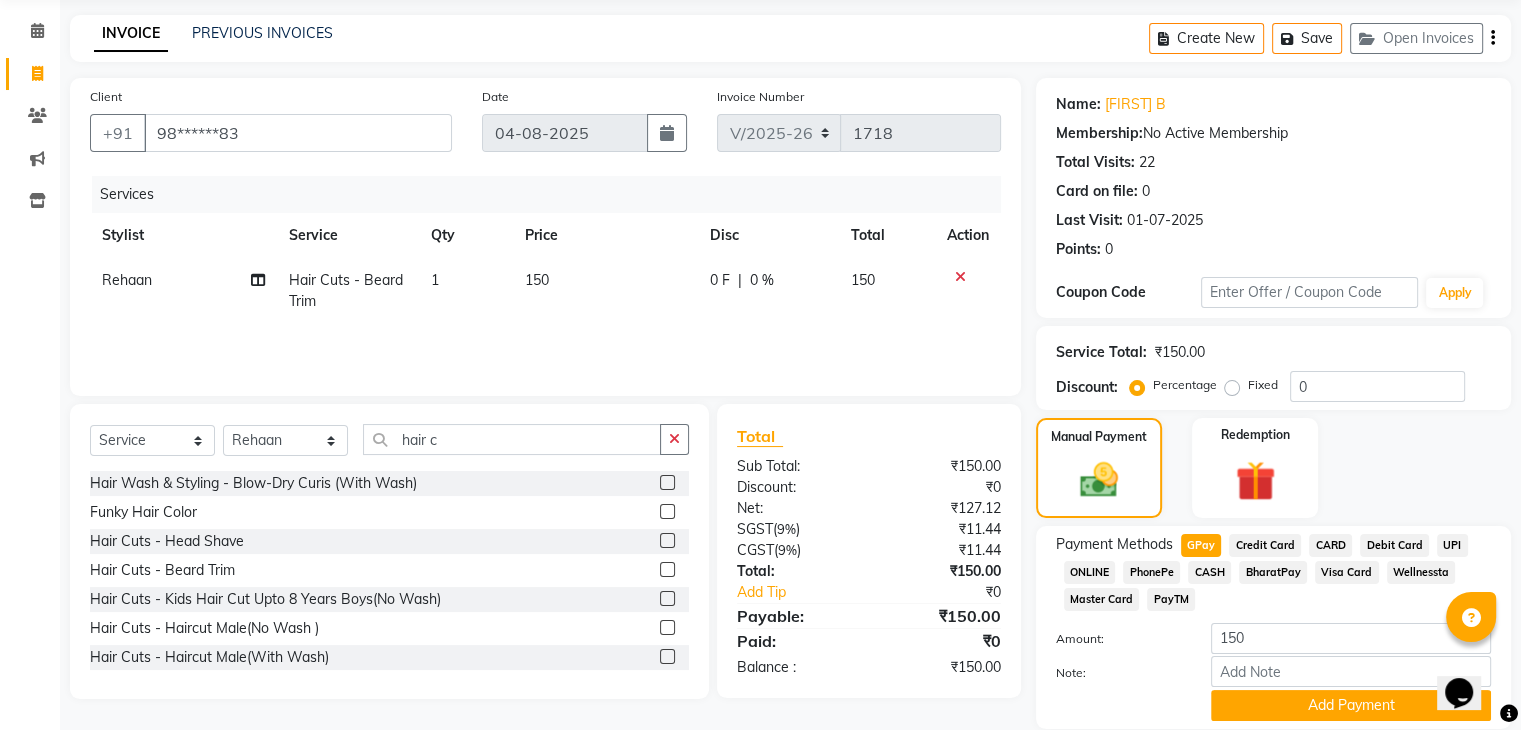scroll, scrollTop: 145, scrollLeft: 0, axis: vertical 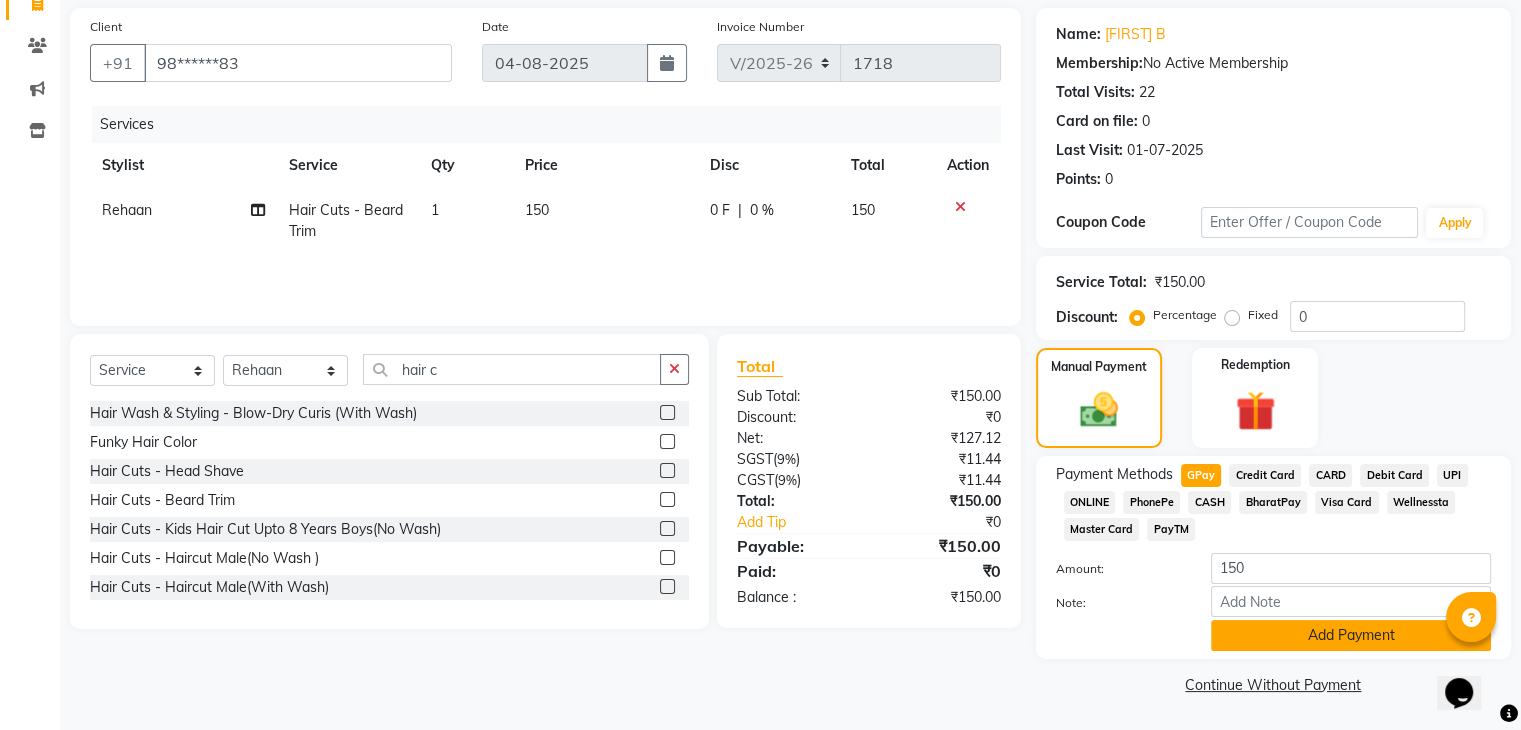 click on "Add Payment" 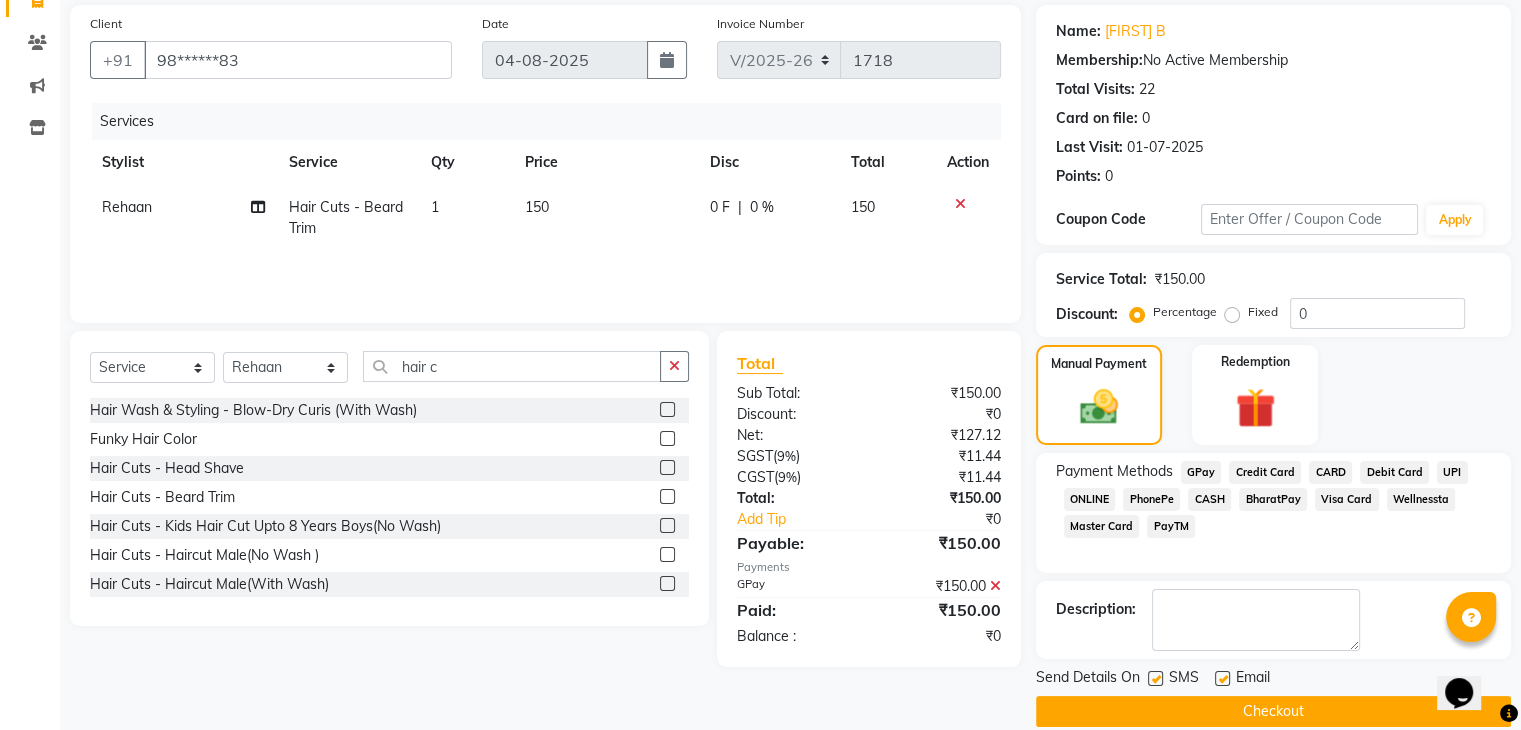 click 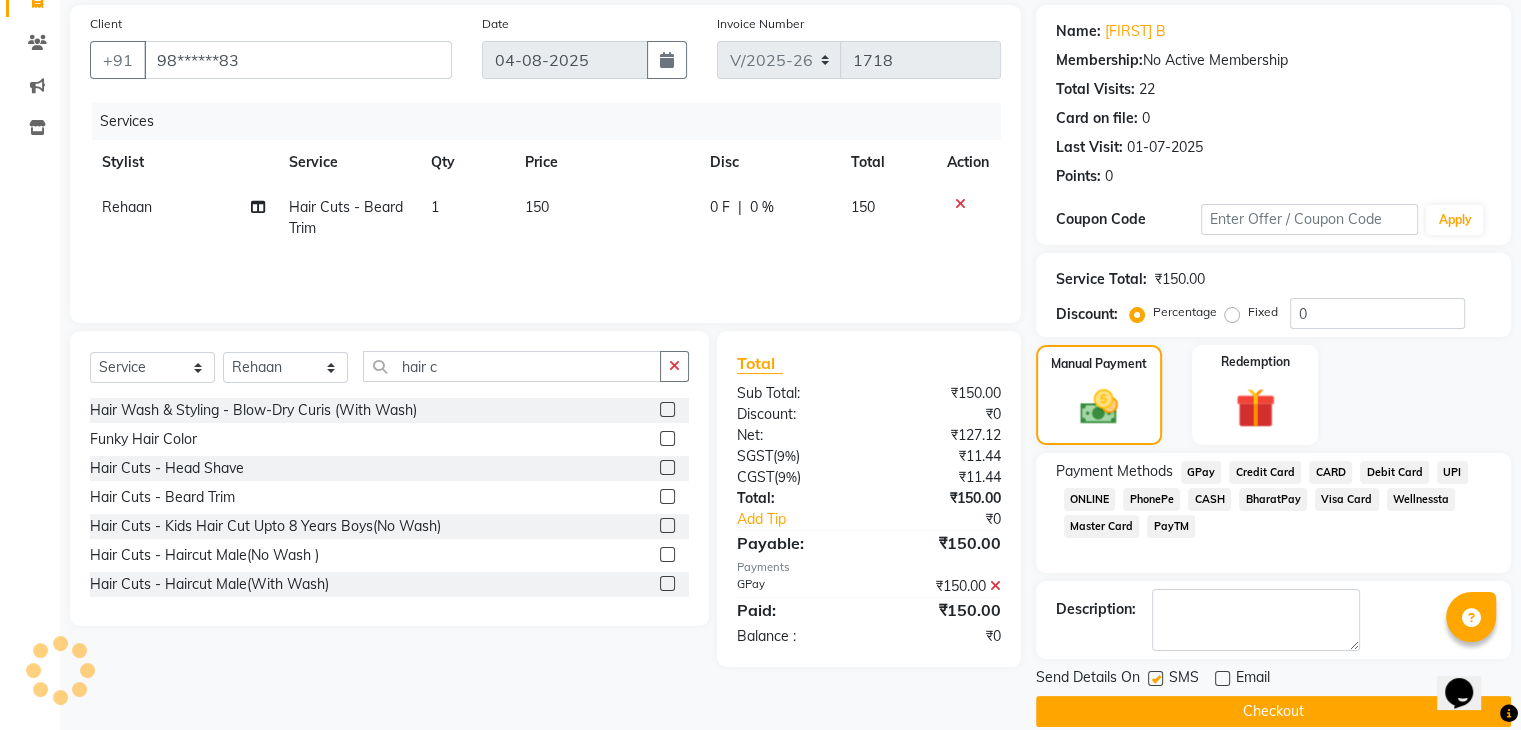 click 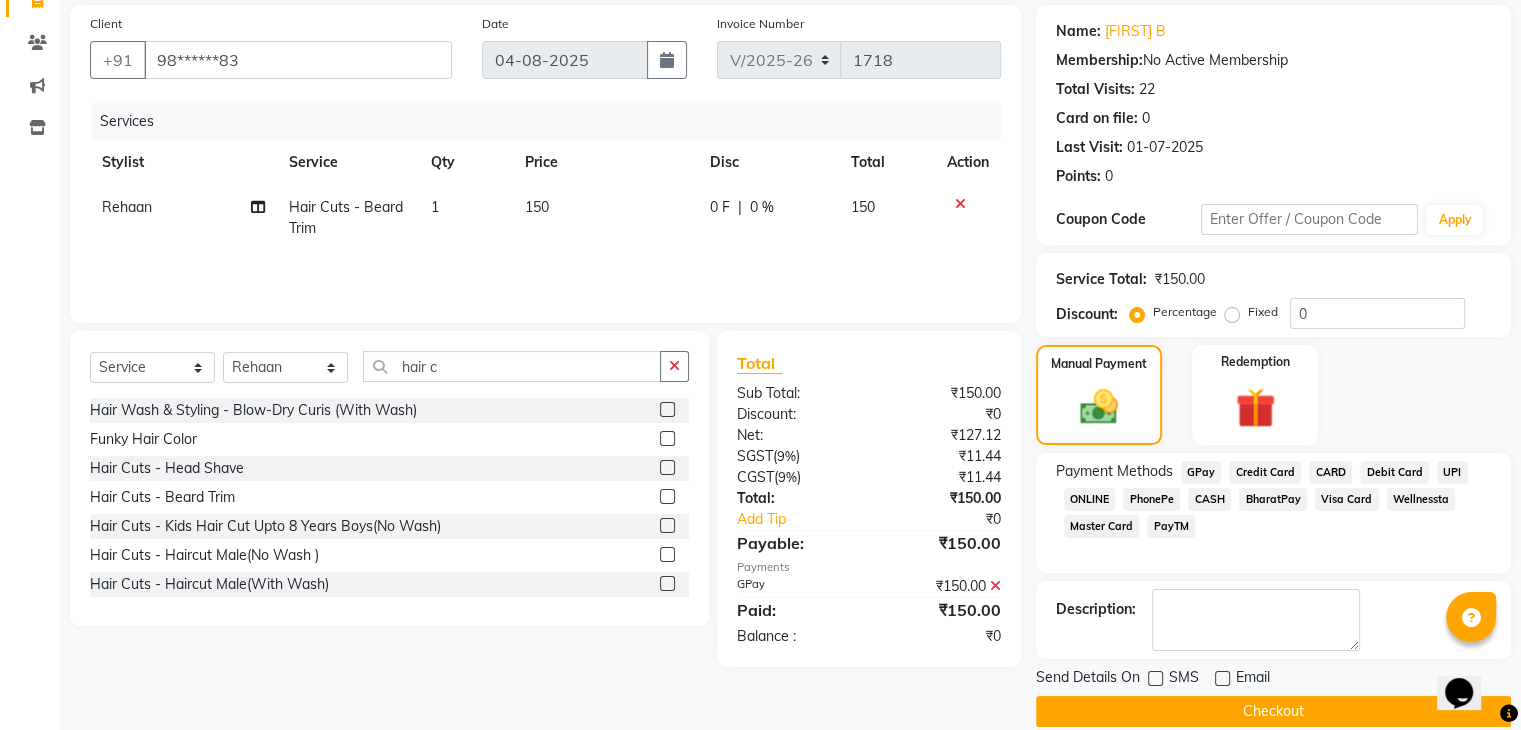 click on "Checkout" 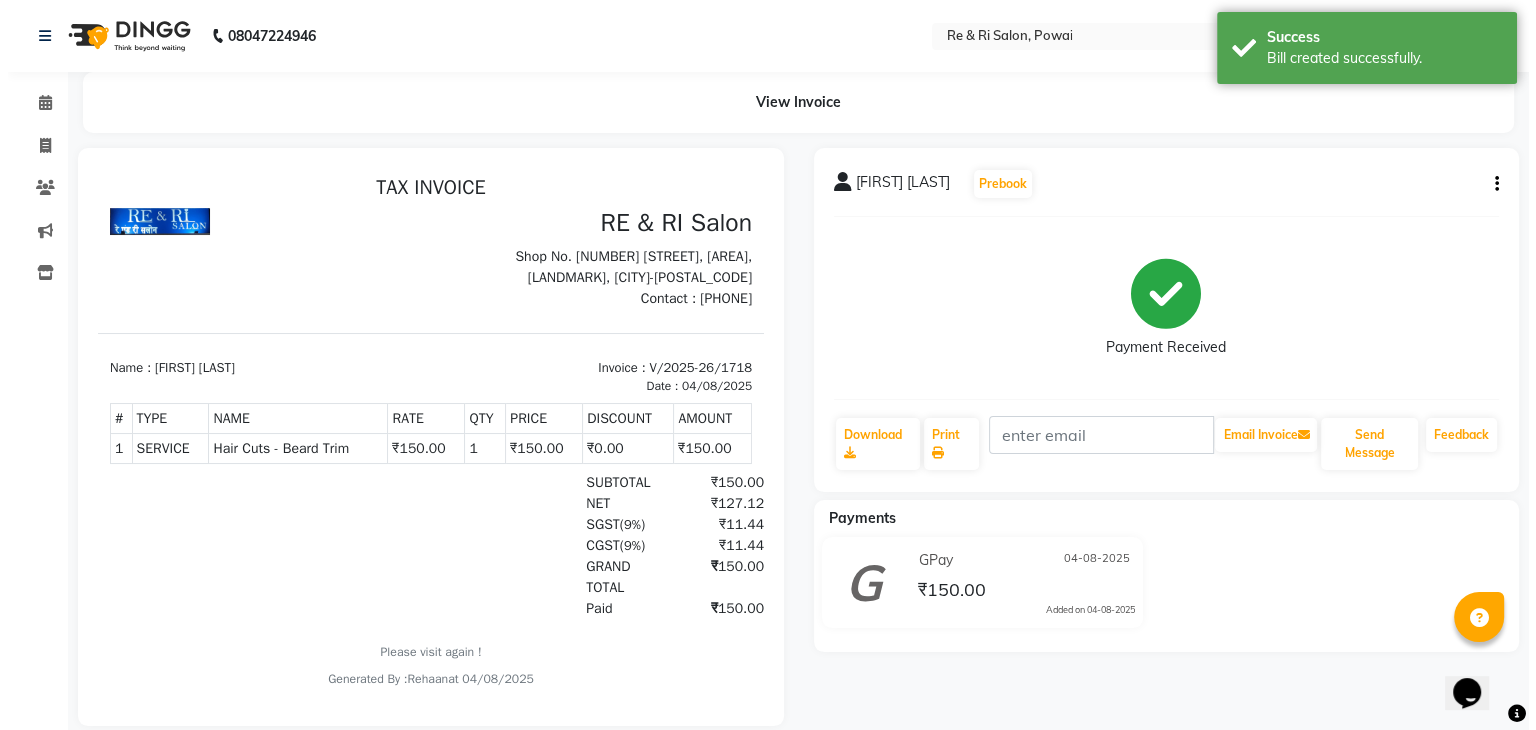 scroll, scrollTop: 0, scrollLeft: 0, axis: both 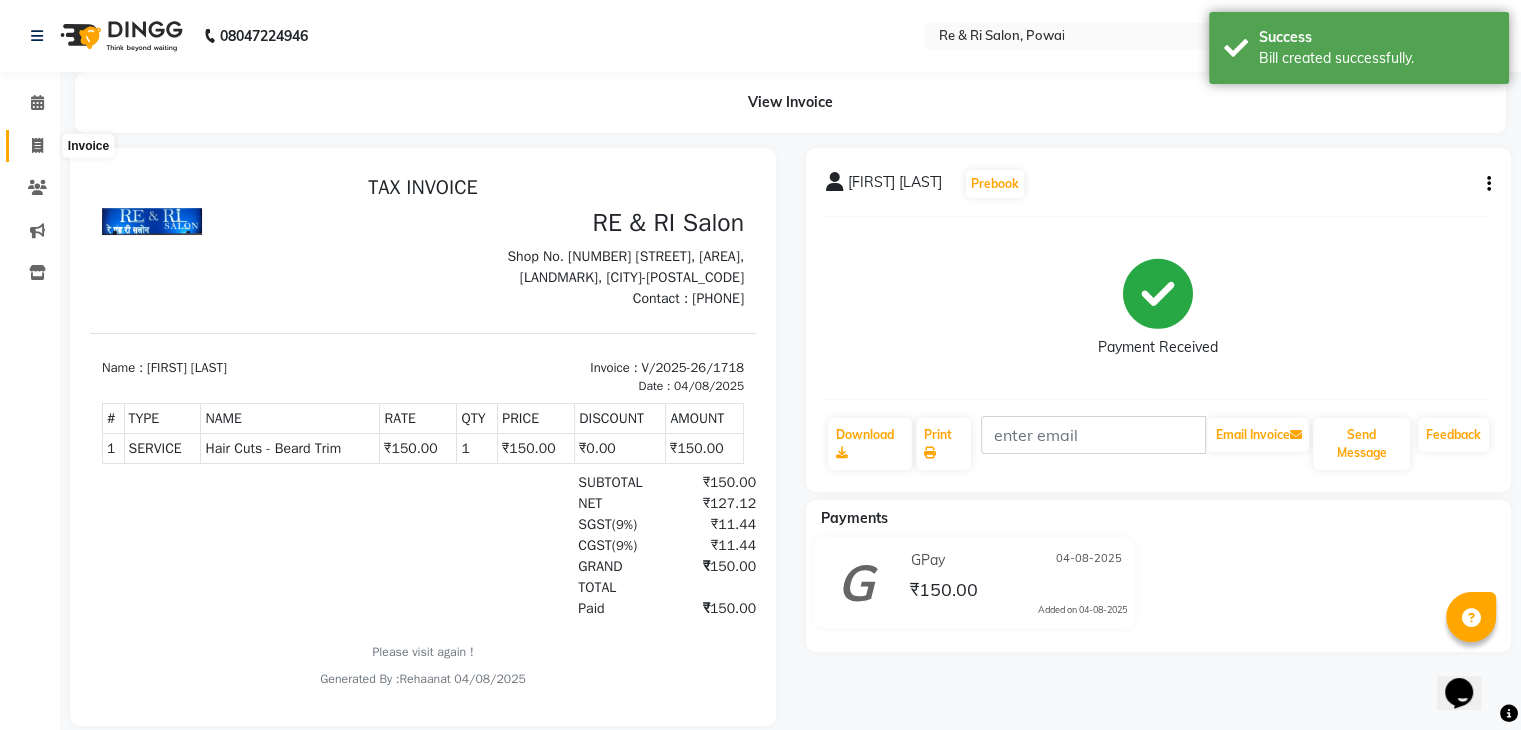 click 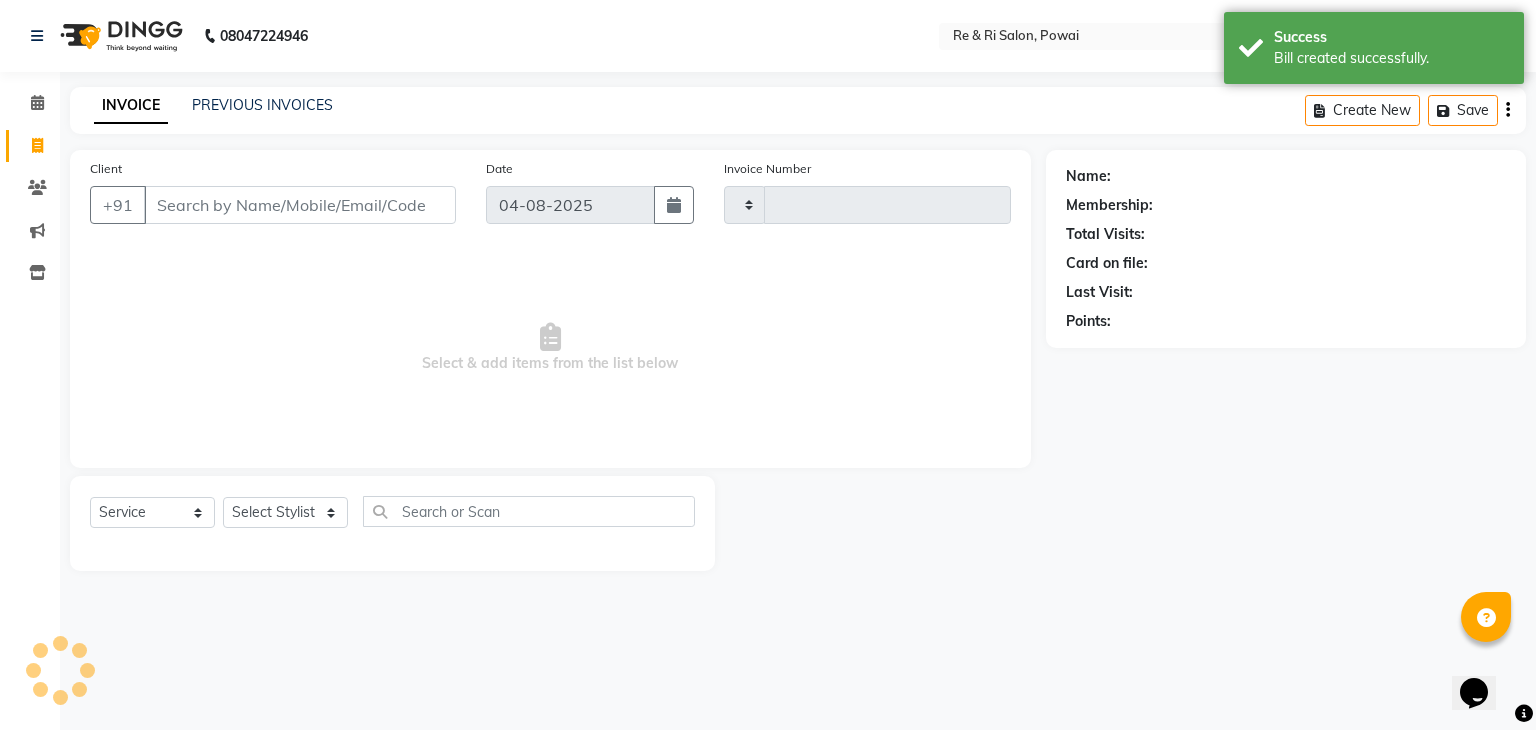 type on "1719" 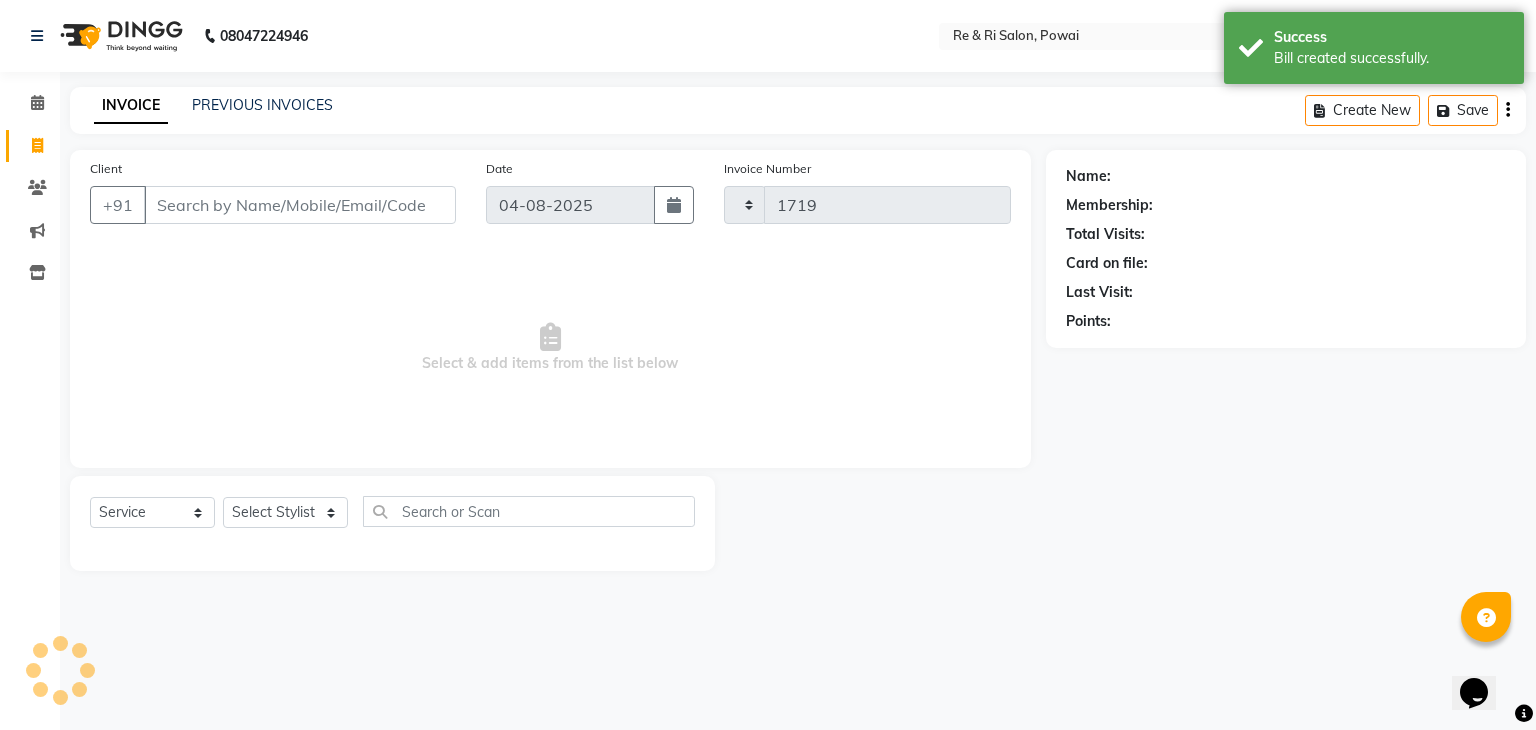 select on "5364" 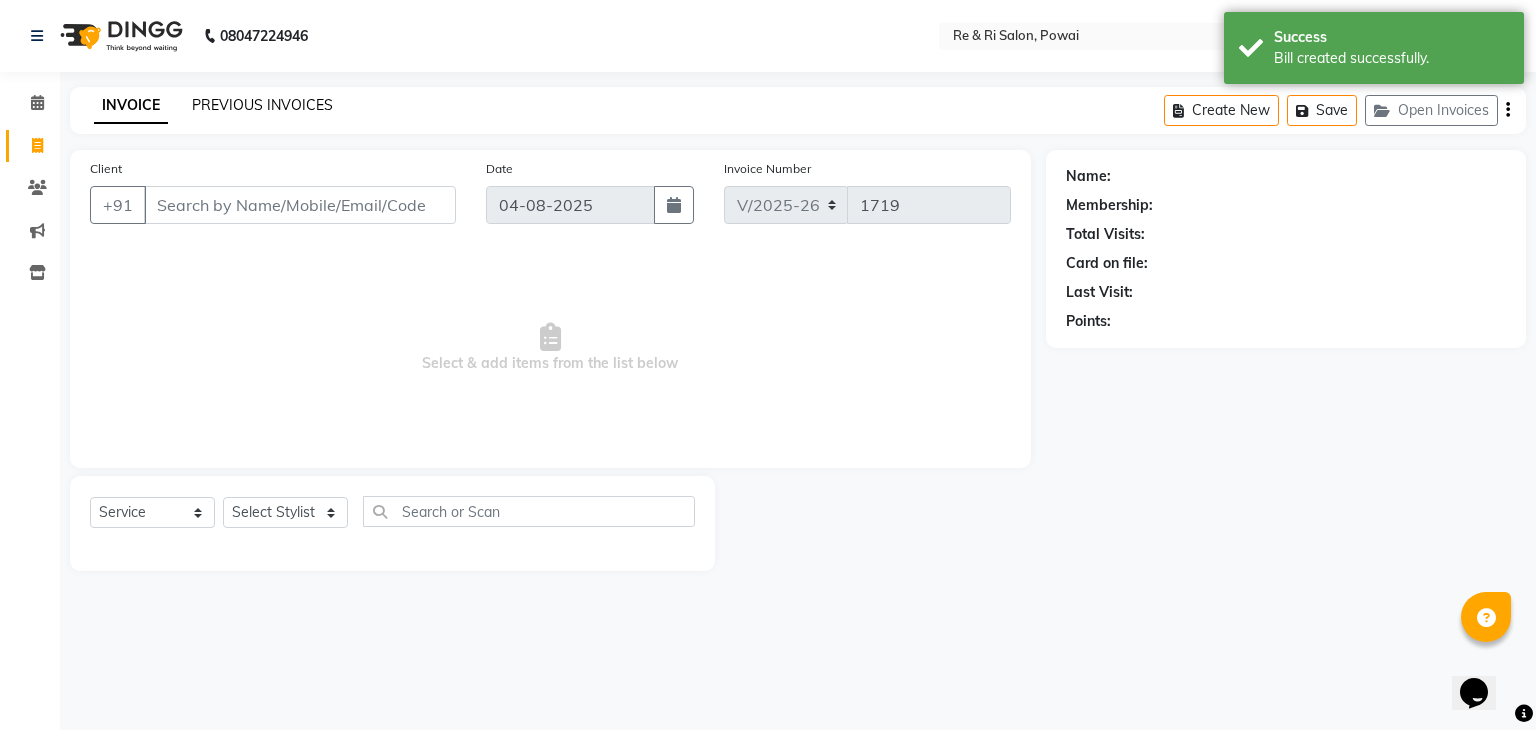 click on "PREVIOUS INVOICES" 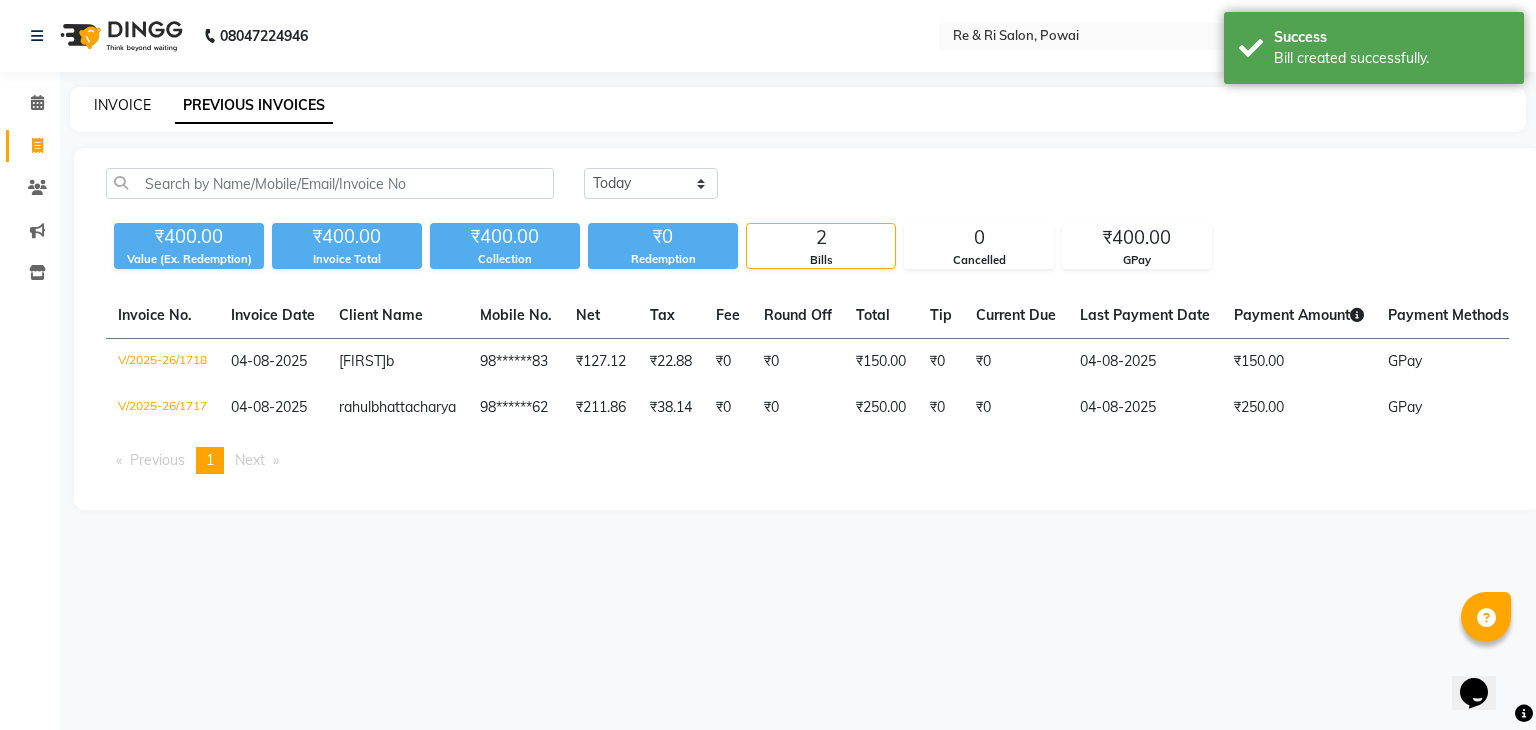 click on "INVOICE" 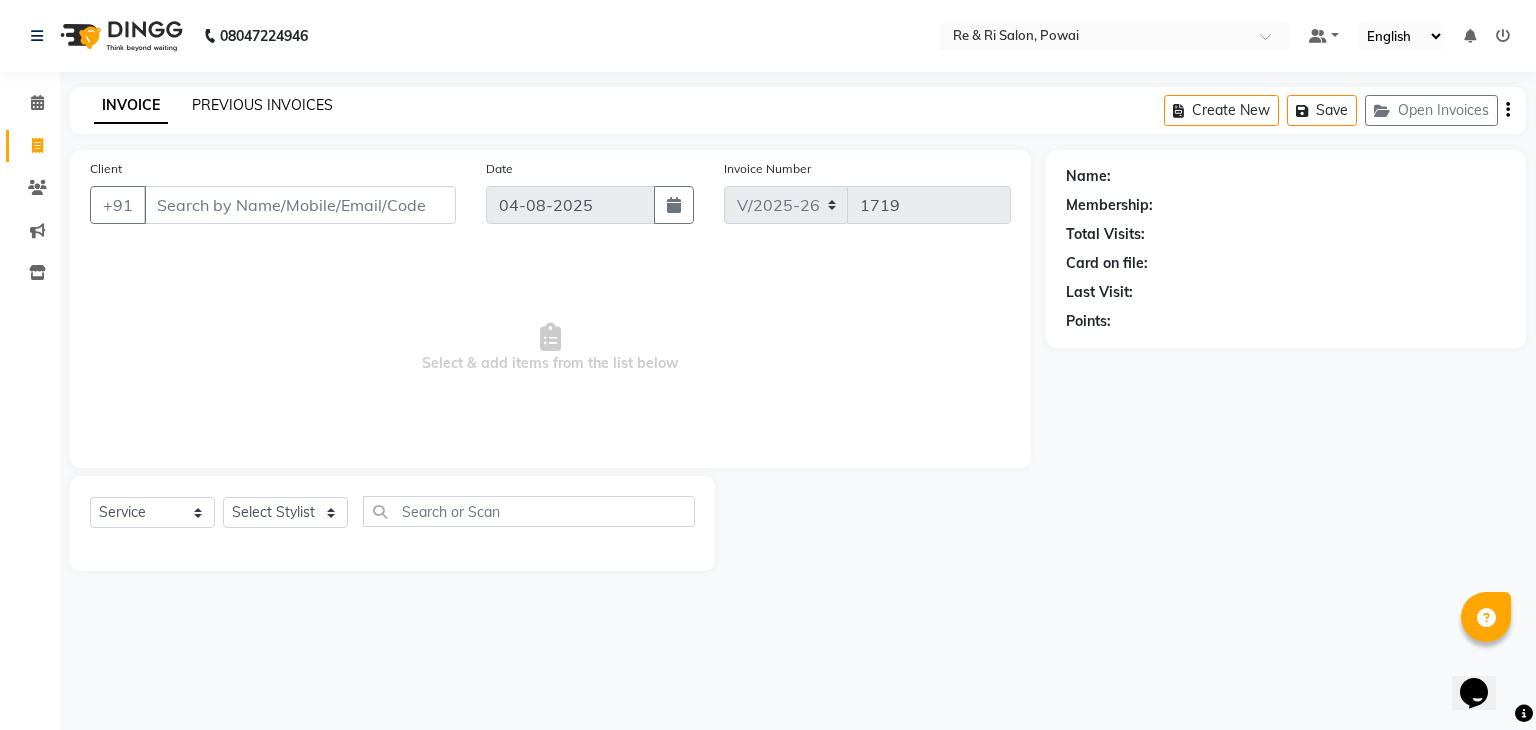 click on "PREVIOUS INVOICES" 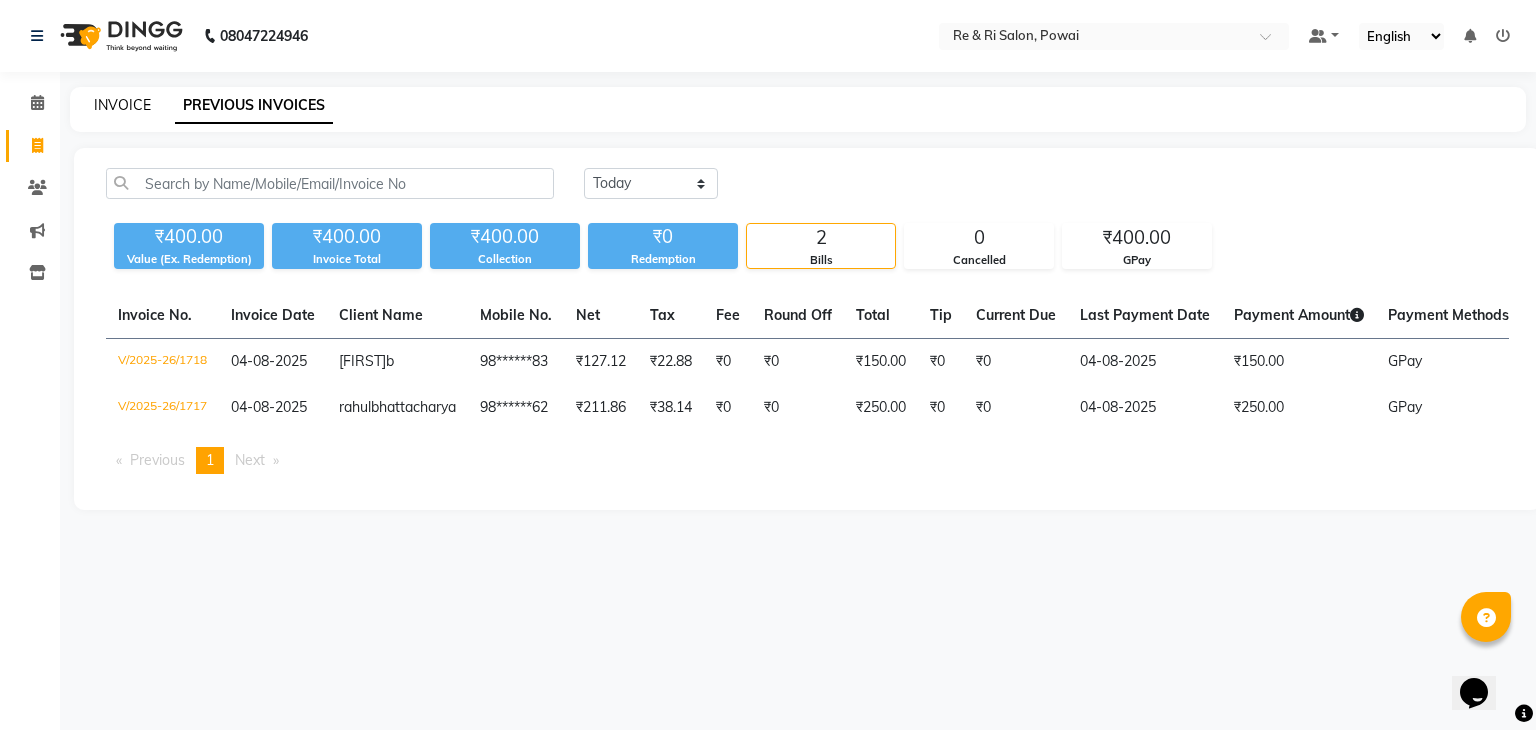 click on "INVOICE" 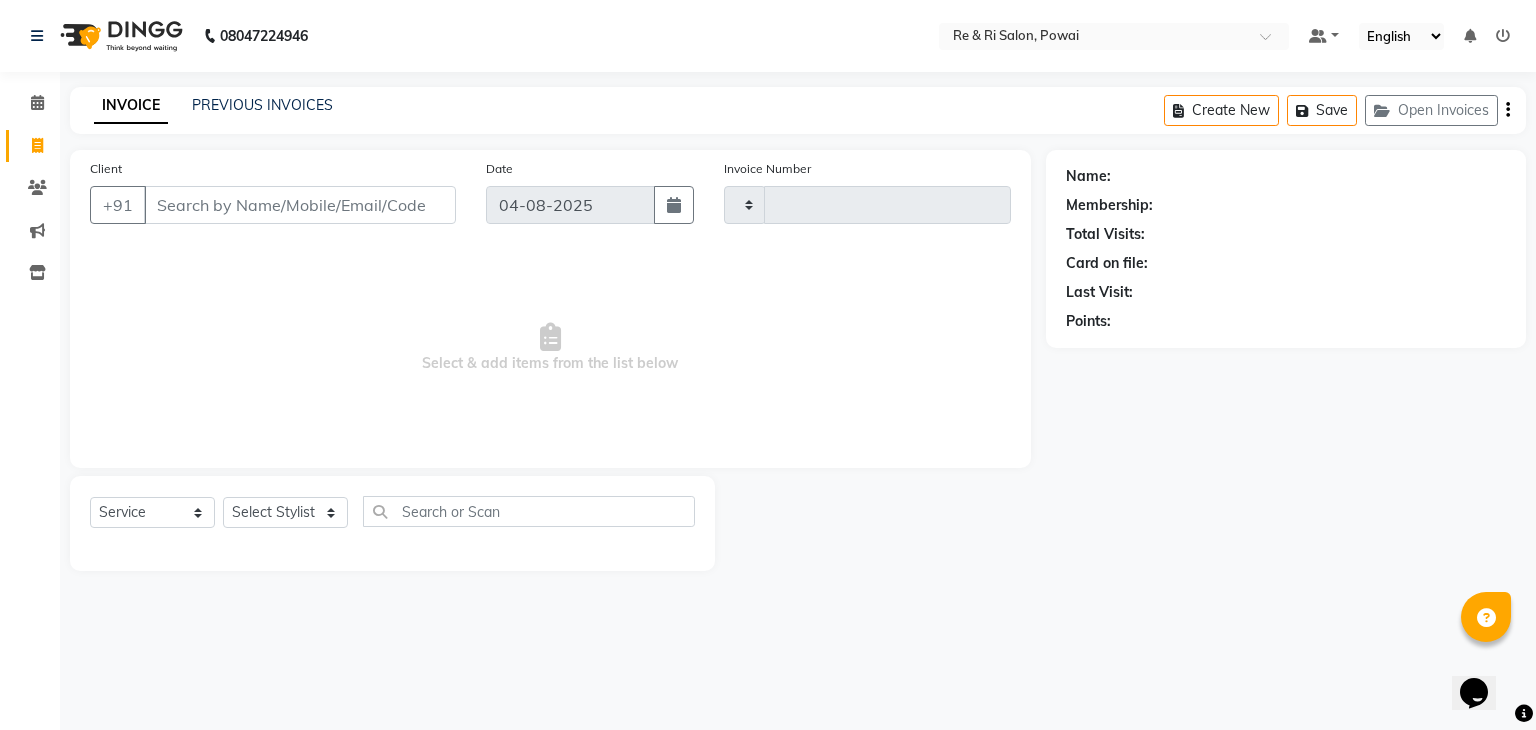 type on "1719" 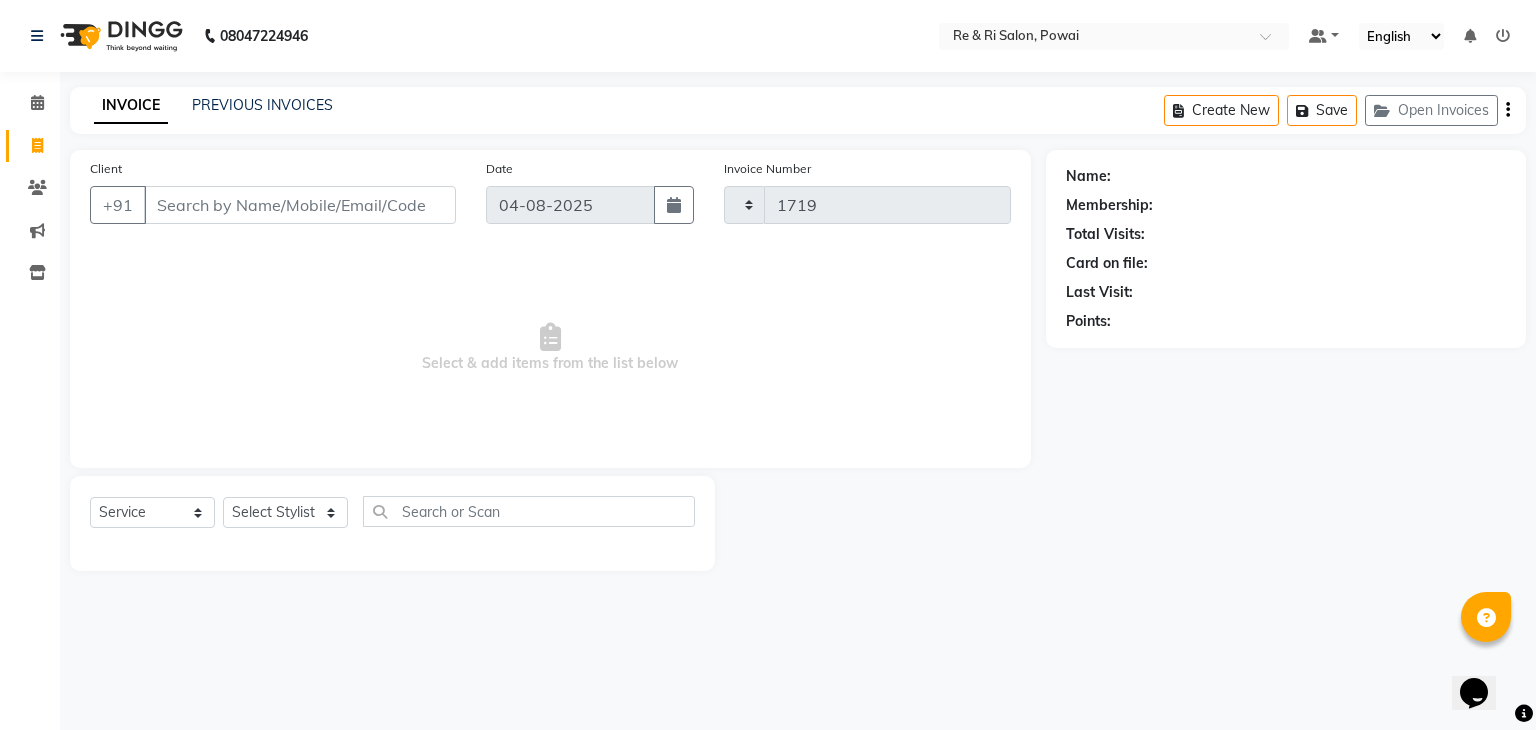 select on "5364" 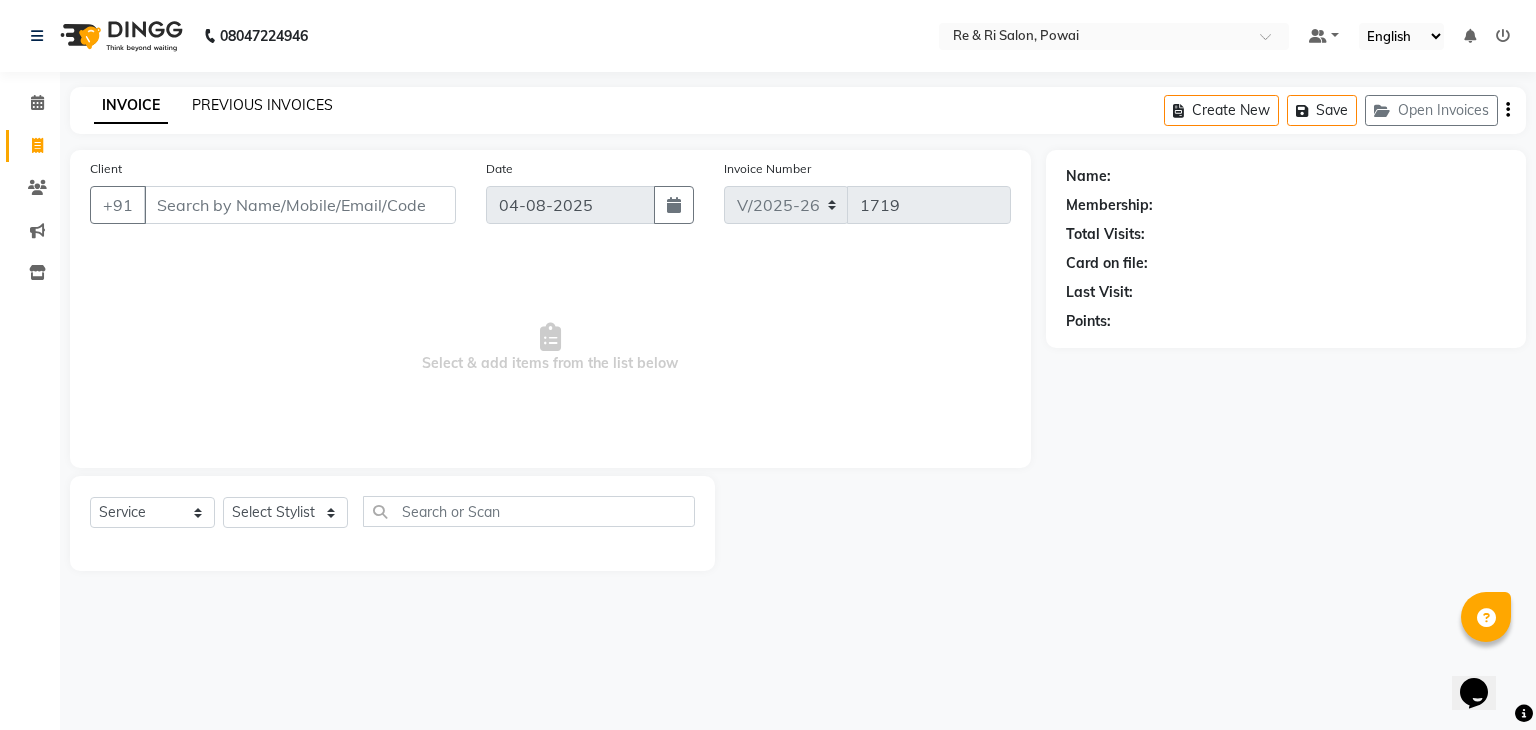 click on "PREVIOUS INVOICES" 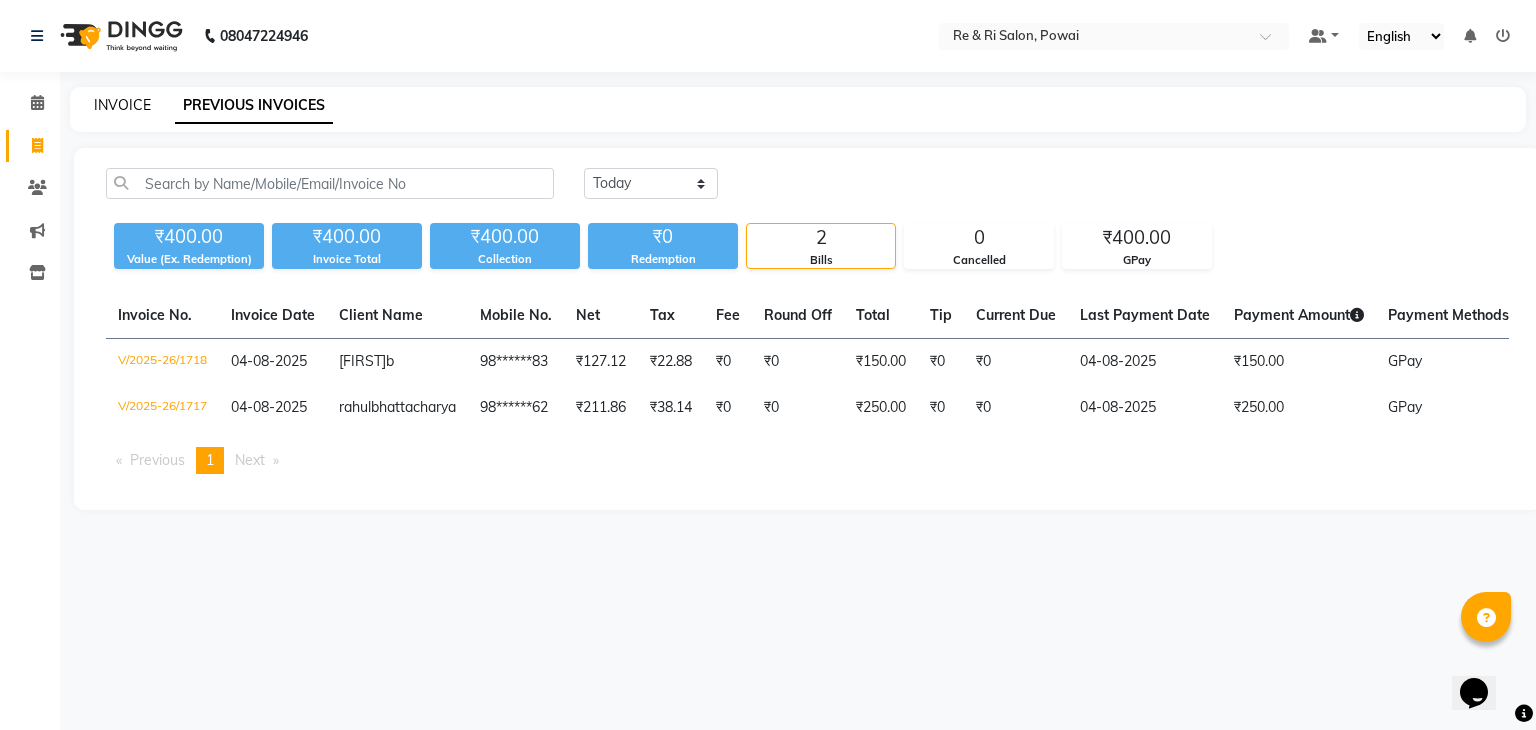 click on "INVOICE" 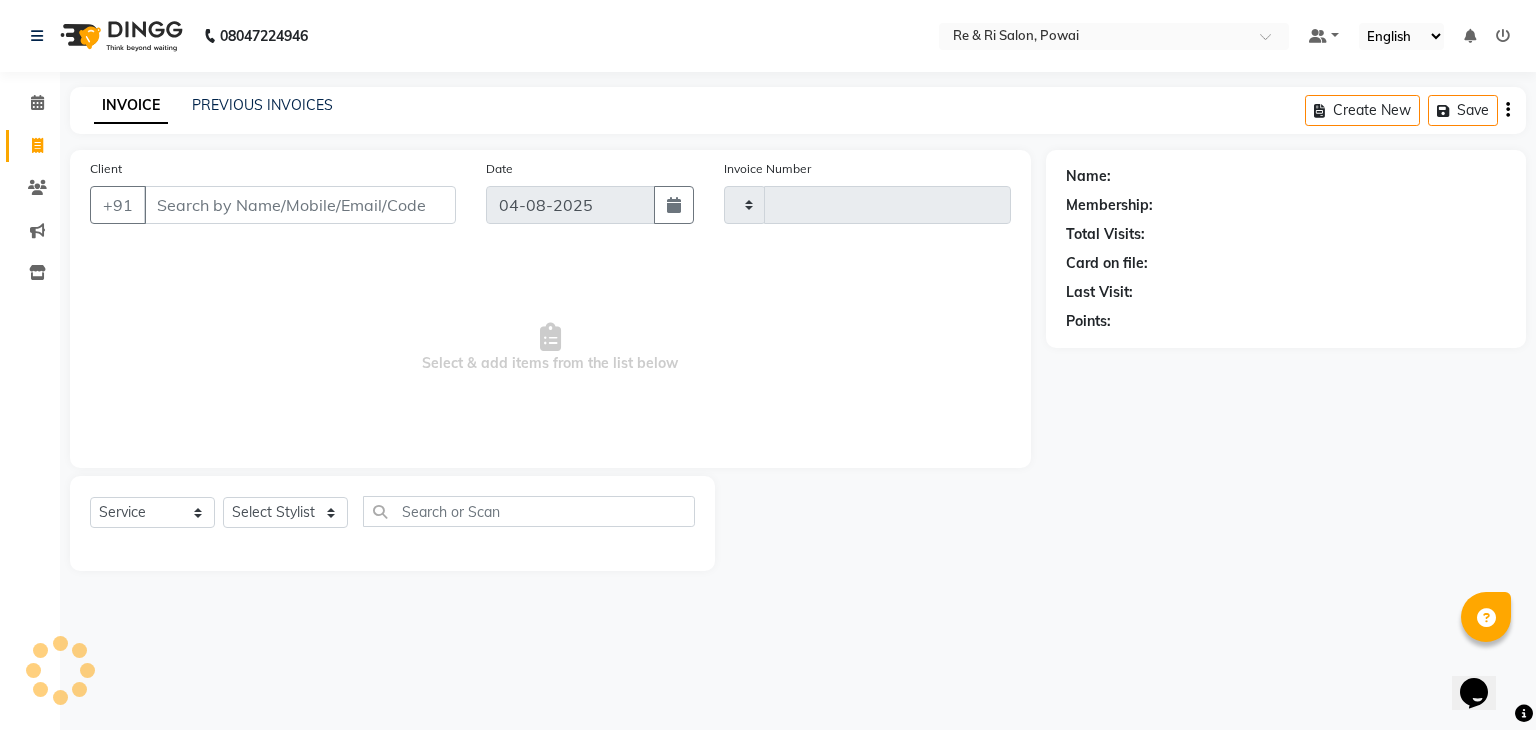 type on "1719" 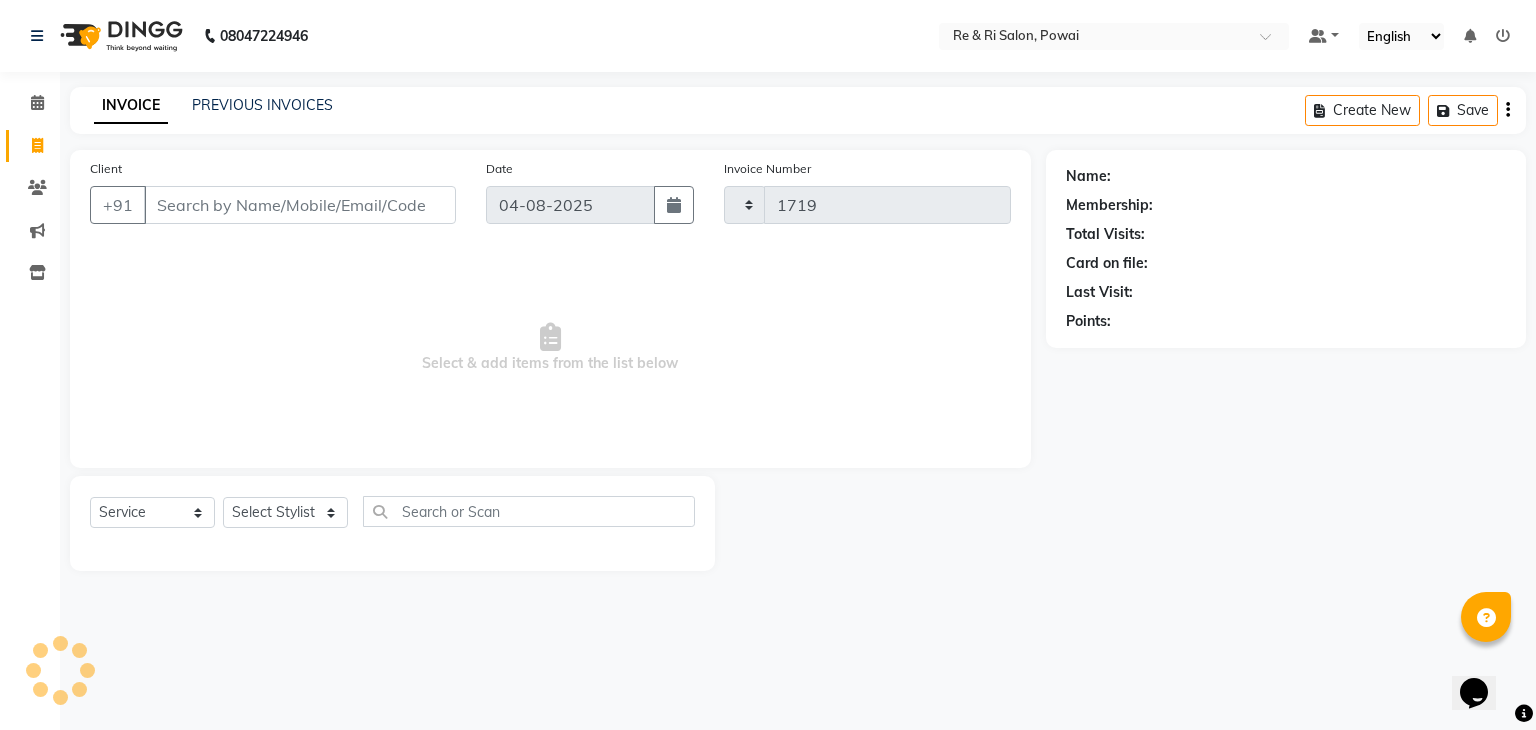 select on "5364" 